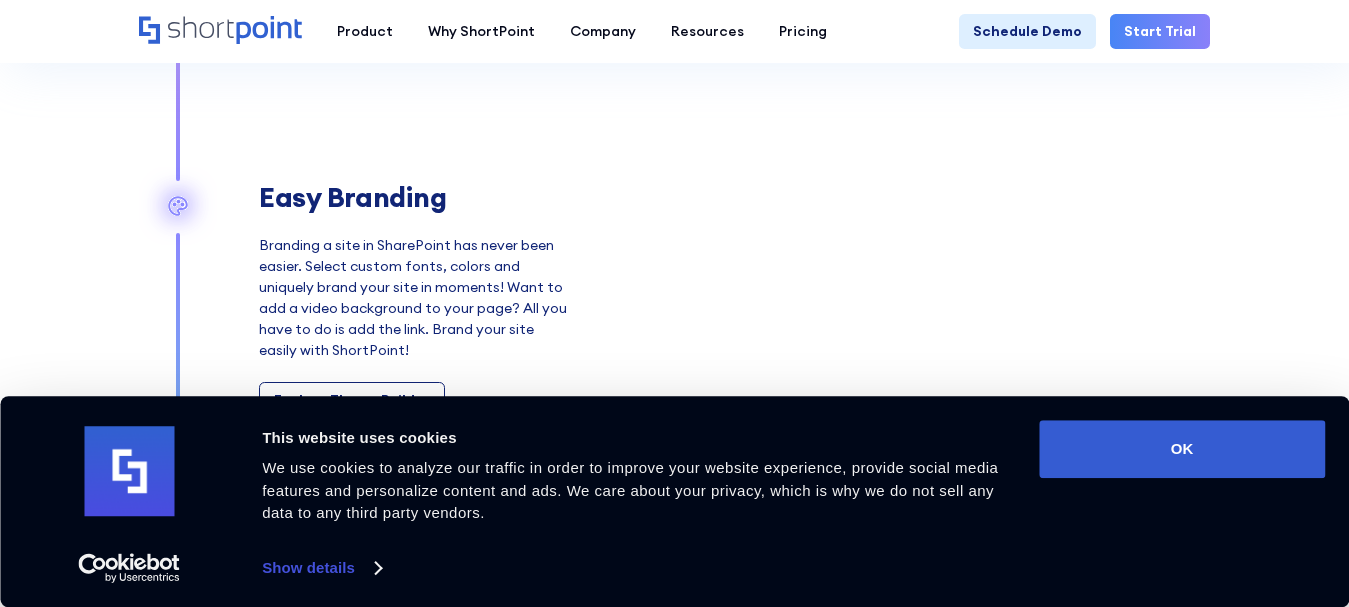 scroll, scrollTop: 2200, scrollLeft: 0, axis: vertical 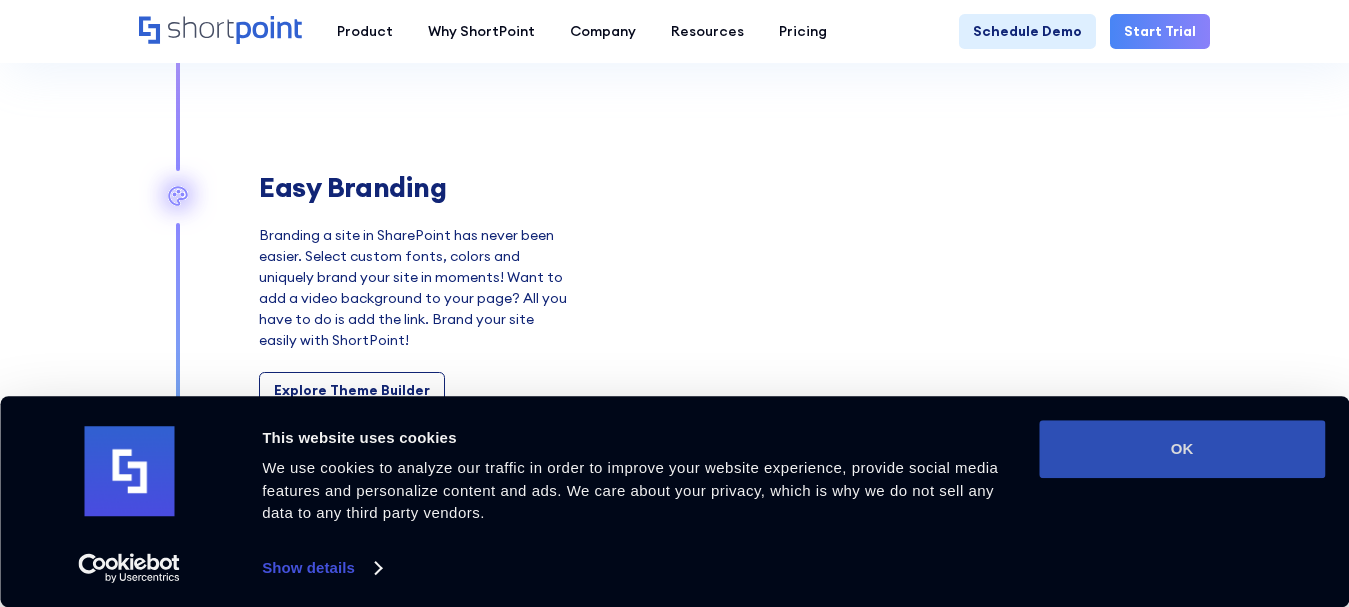 click on "OK" at bounding box center [1182, 449] 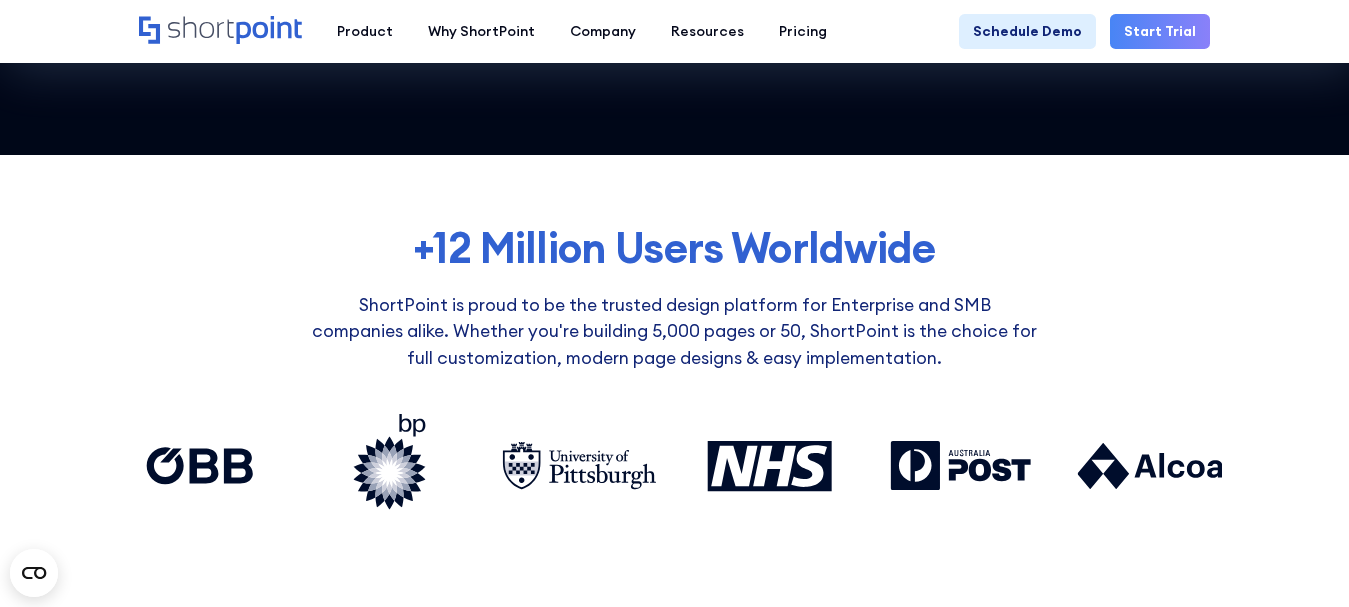 scroll, scrollTop: 0, scrollLeft: 0, axis: both 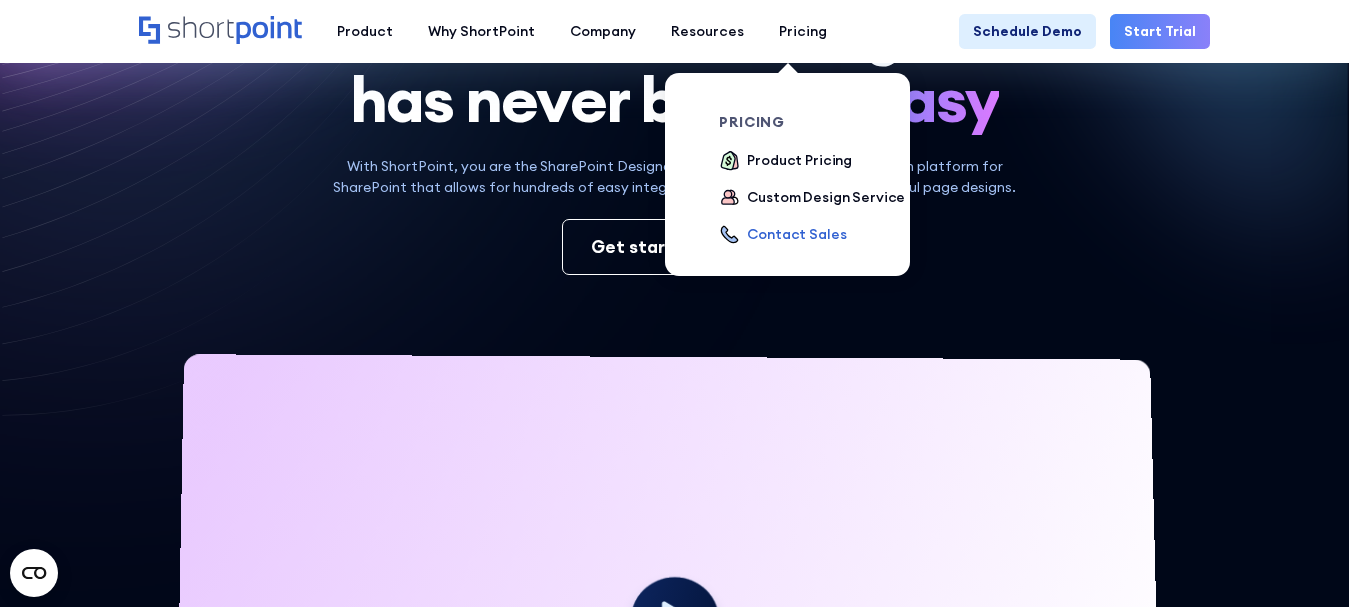 click on "Contact Sales" at bounding box center [796, 234] 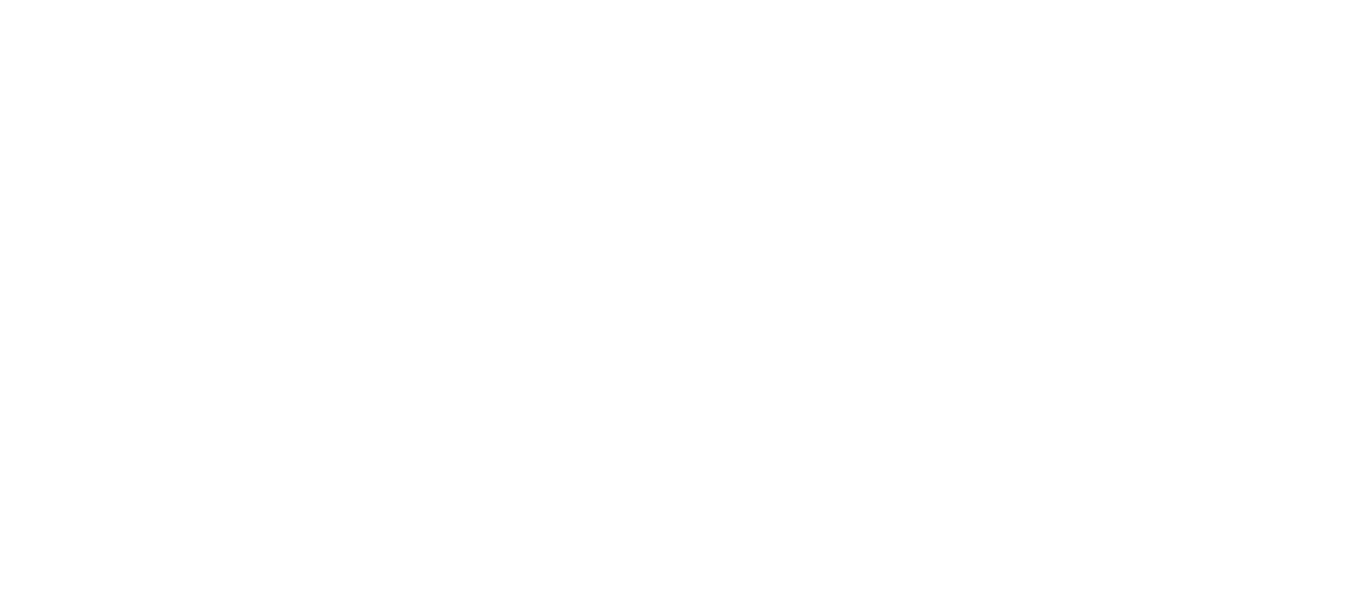 scroll, scrollTop: 0, scrollLeft: 0, axis: both 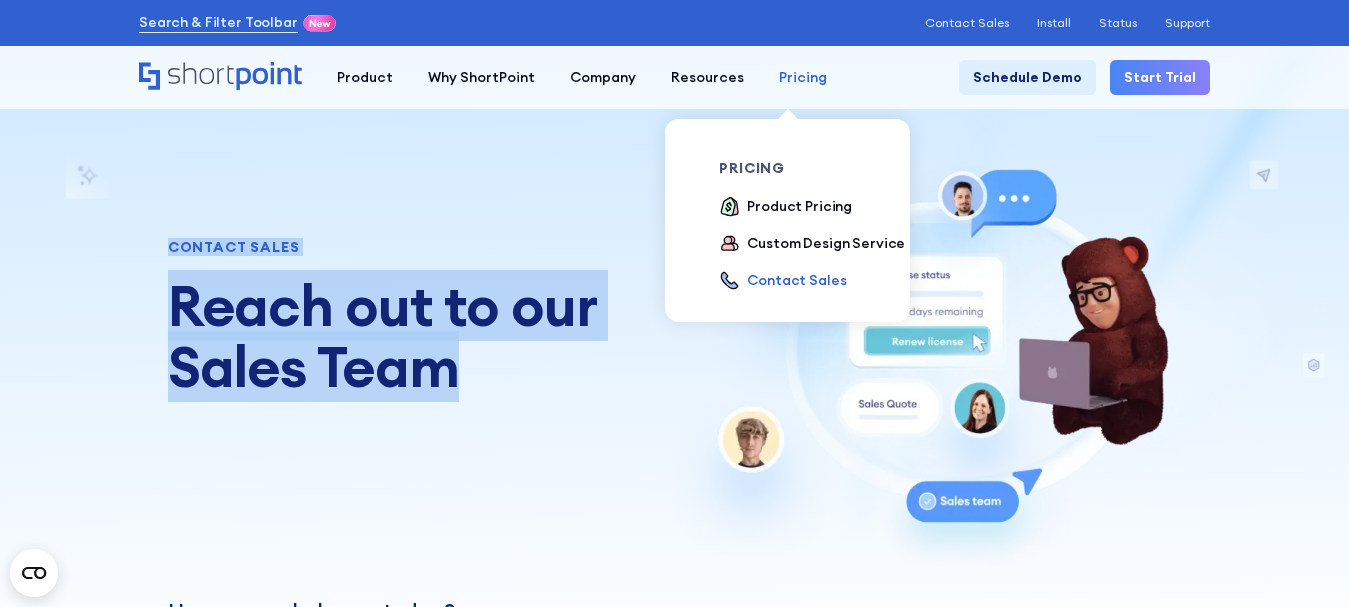 click on "Pricing" at bounding box center [365, 77] 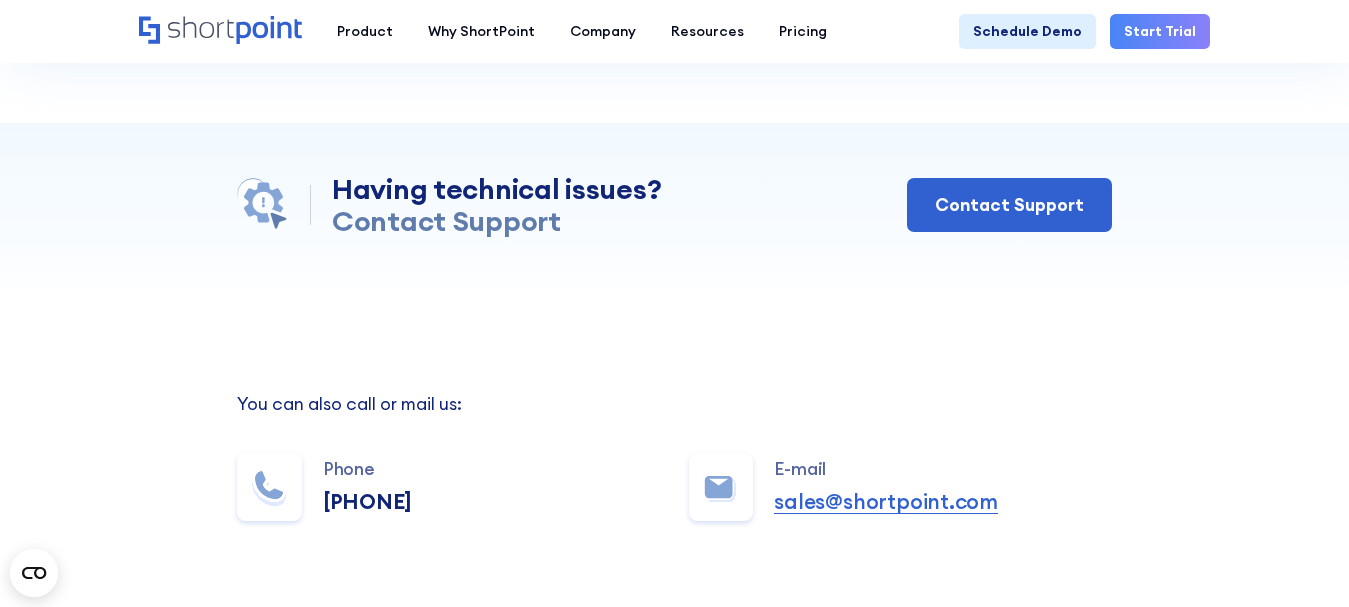 click on "You can also call or mail us:
Phone +1 734-333-7181
E-mail sales@shortpoint.com" at bounding box center [674, 460] 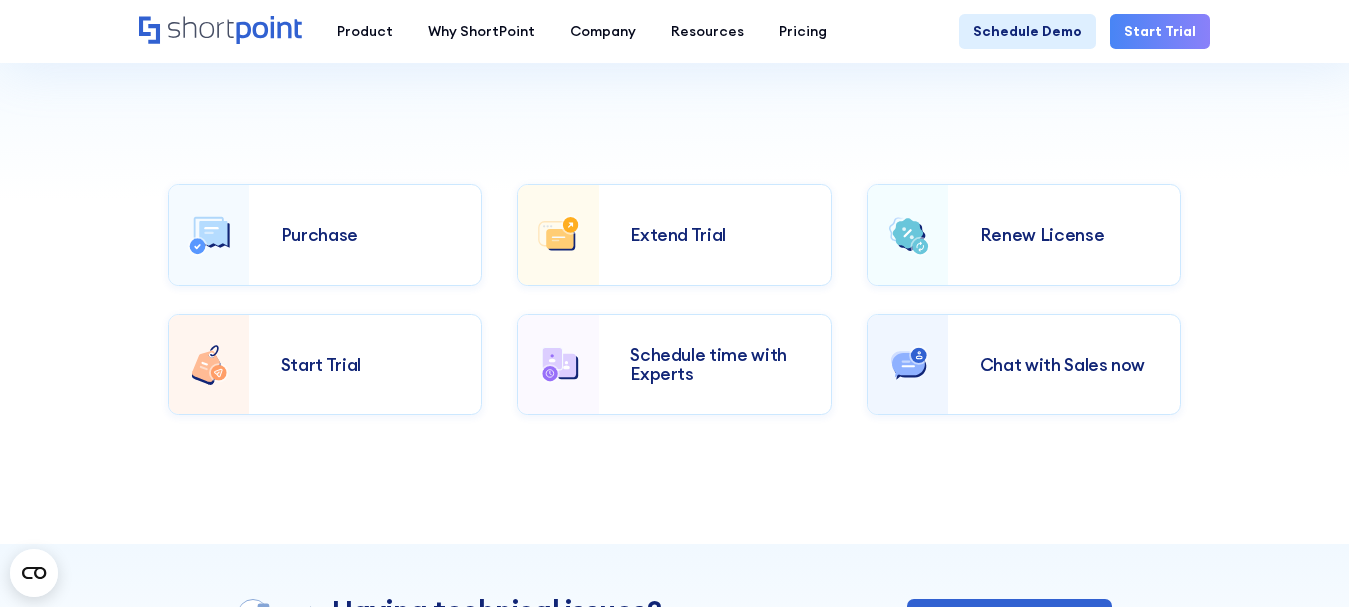 scroll, scrollTop: 300, scrollLeft: 0, axis: vertical 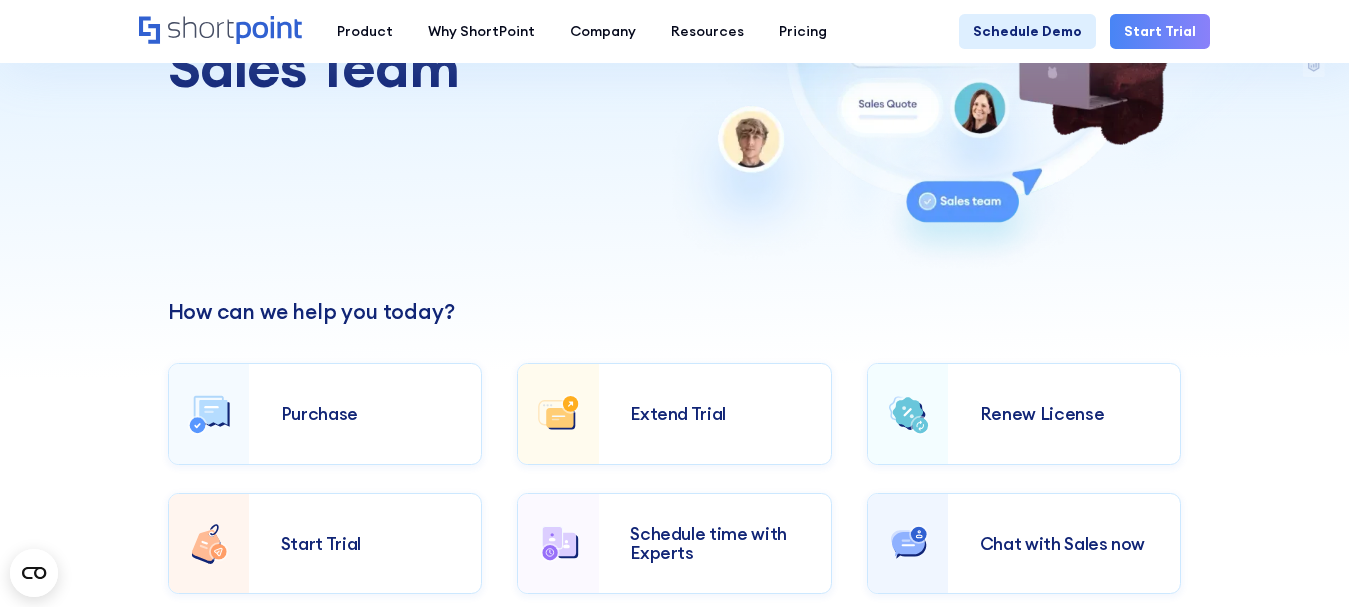 click on "Purchase" at bounding box center (365, 414) 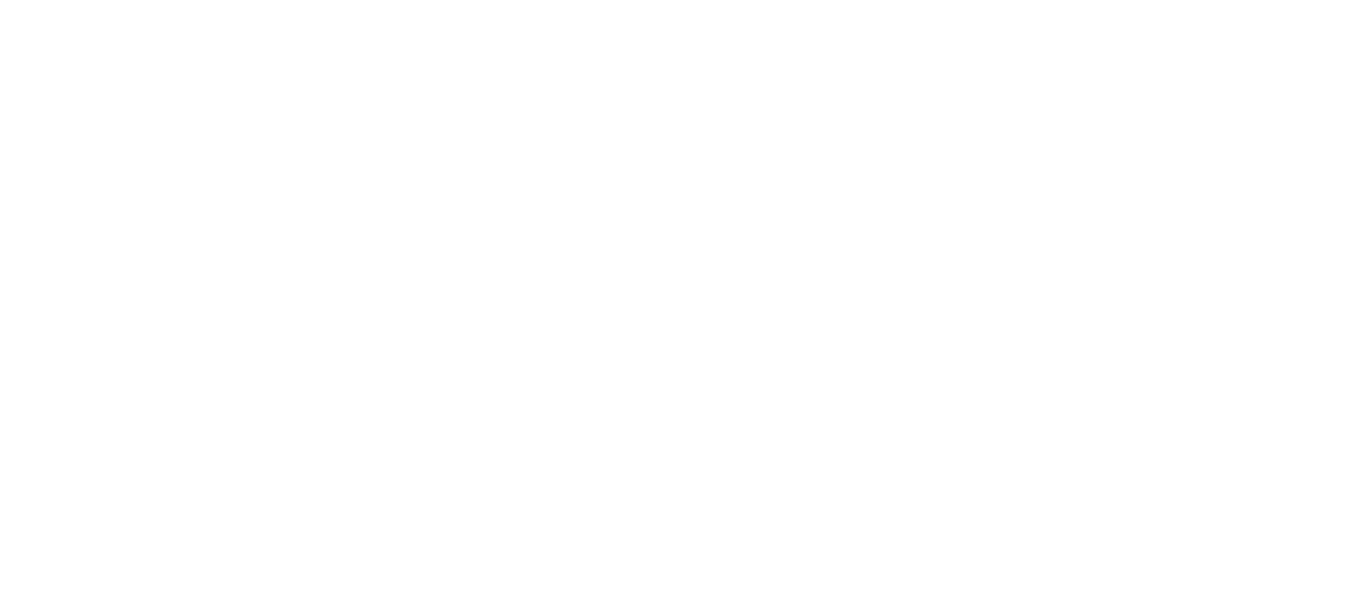 scroll, scrollTop: 0, scrollLeft: 0, axis: both 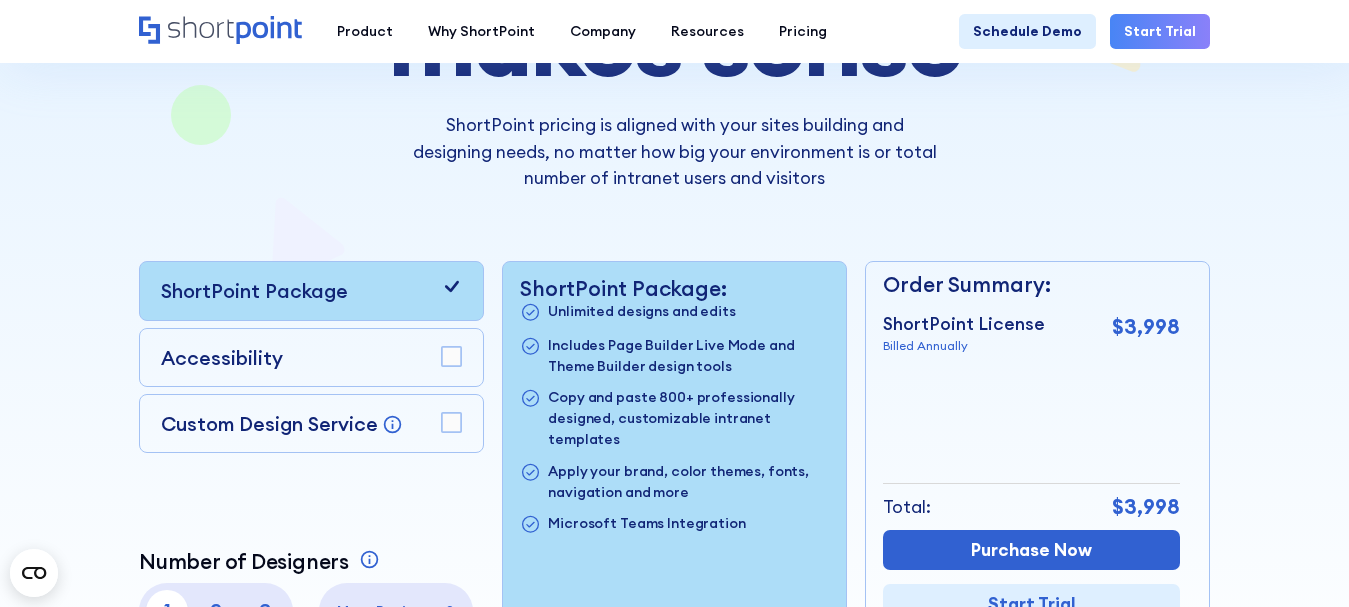 click at bounding box center (451, 356) 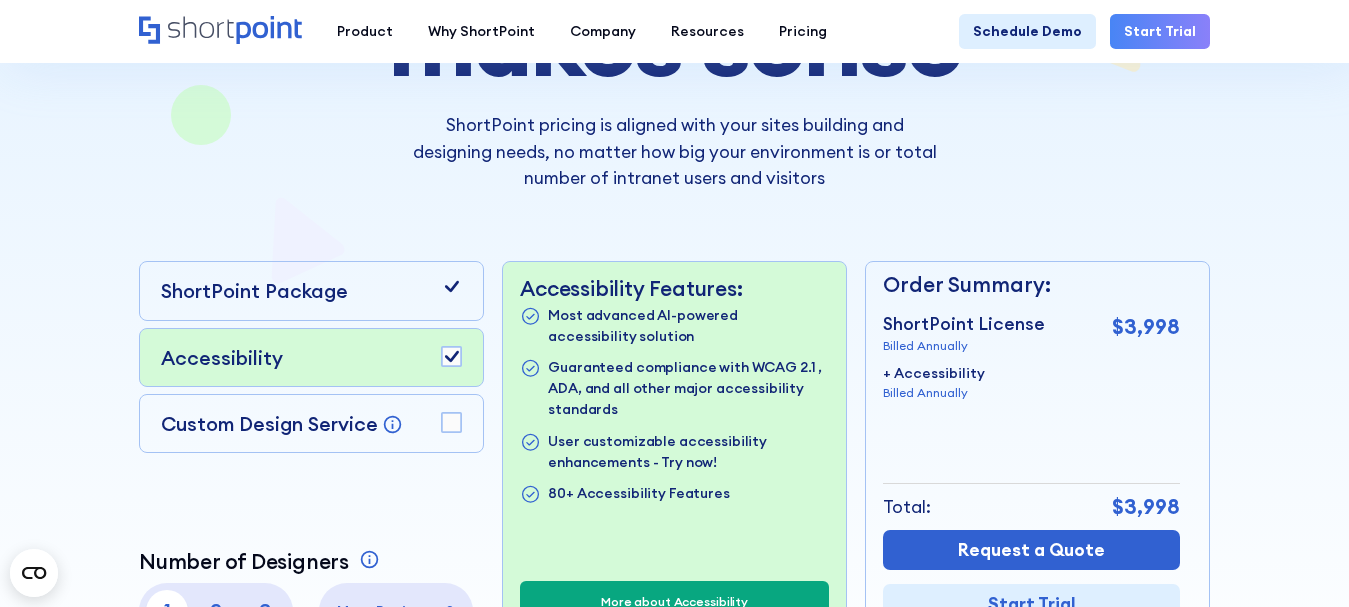 click on "Custom Design Service Bring your dream design to life with our Custom Design Service! For a one-time service fee of $[PRICE], you'll get our full design magic—from understanding your needs to the implementation and launch. We'll make sure to turn your vision into reality in just 1 week." at bounding box center (311, 423) 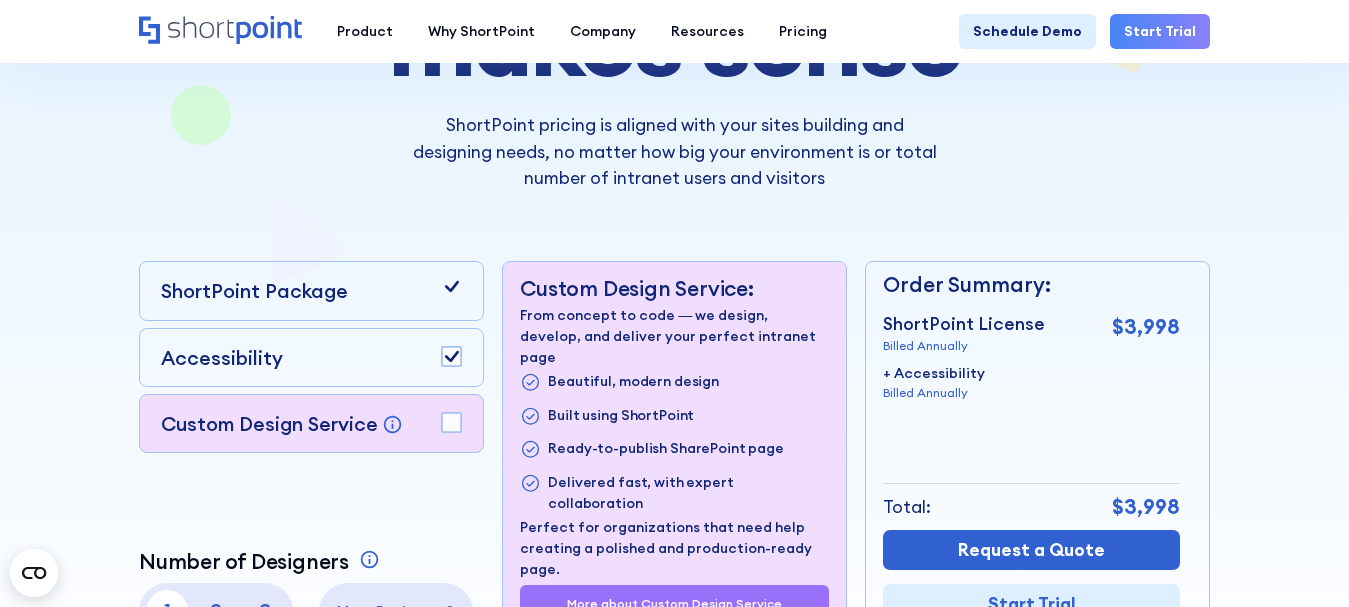 click on "Custom Design Service Bring your dream design to life with our Custom Design Service! For a one-time service fee of $[PRICE], you'll get our full design magic—from understanding your needs to the implementation and launch. We'll make sure to turn your vision into reality in just 1 week." at bounding box center (311, 423) 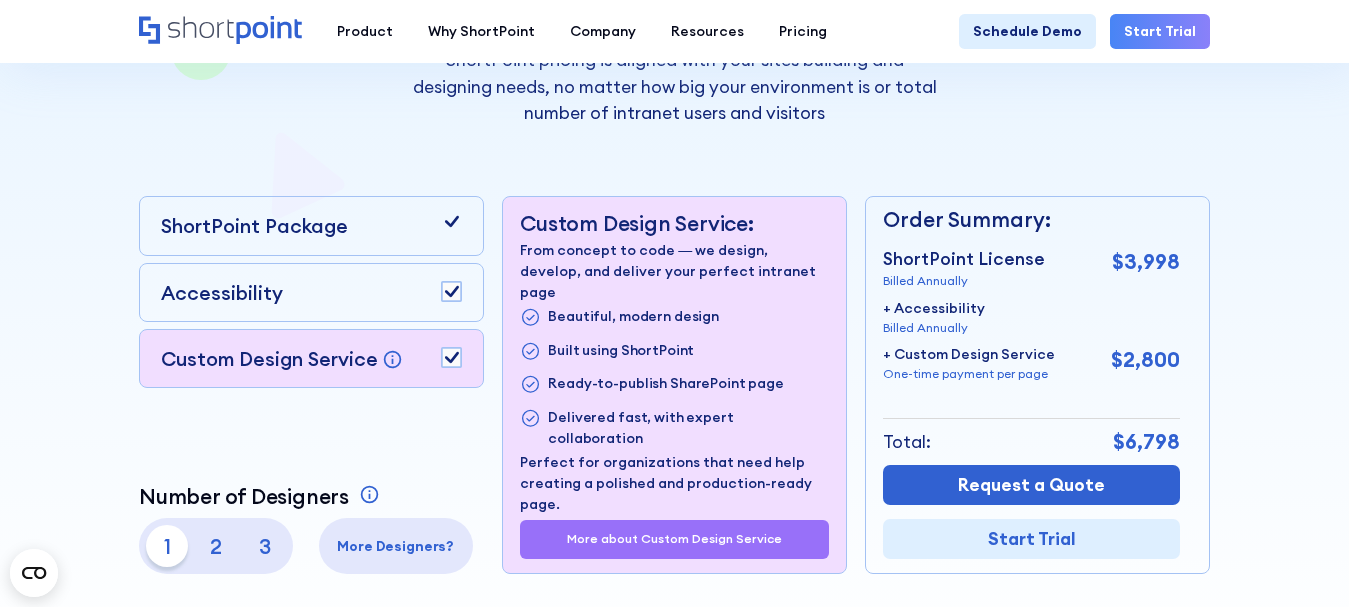 scroll, scrollTop: 400, scrollLeft: 0, axis: vertical 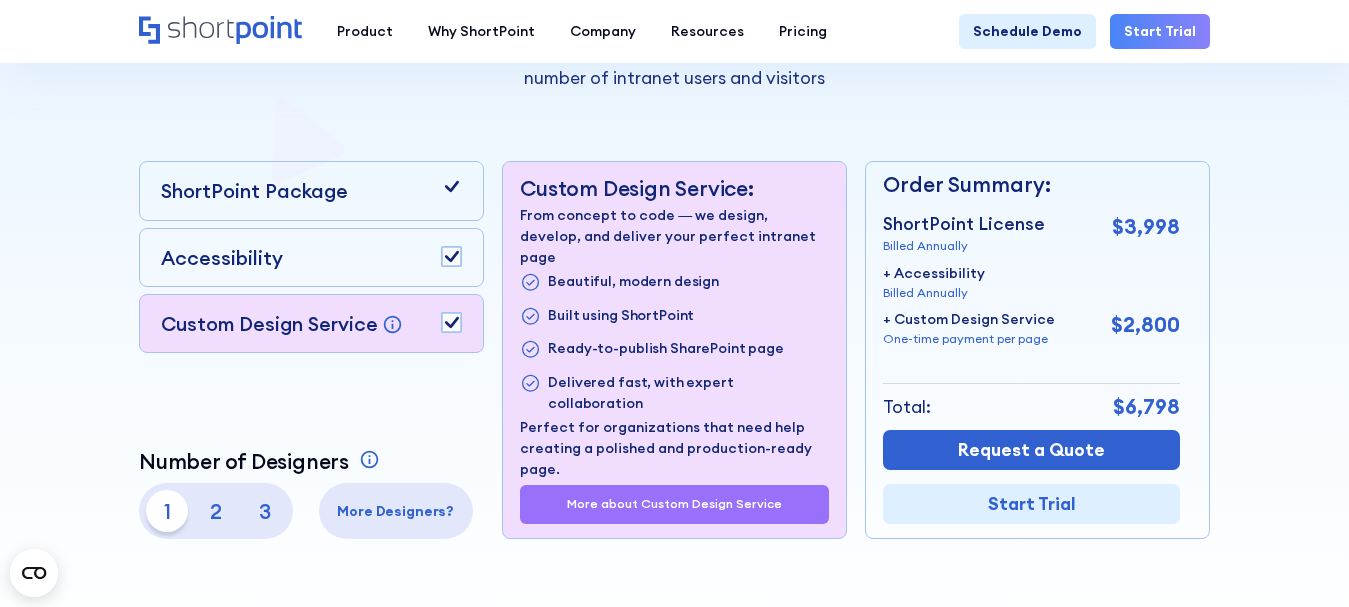 click on "2" at bounding box center [216, 511] 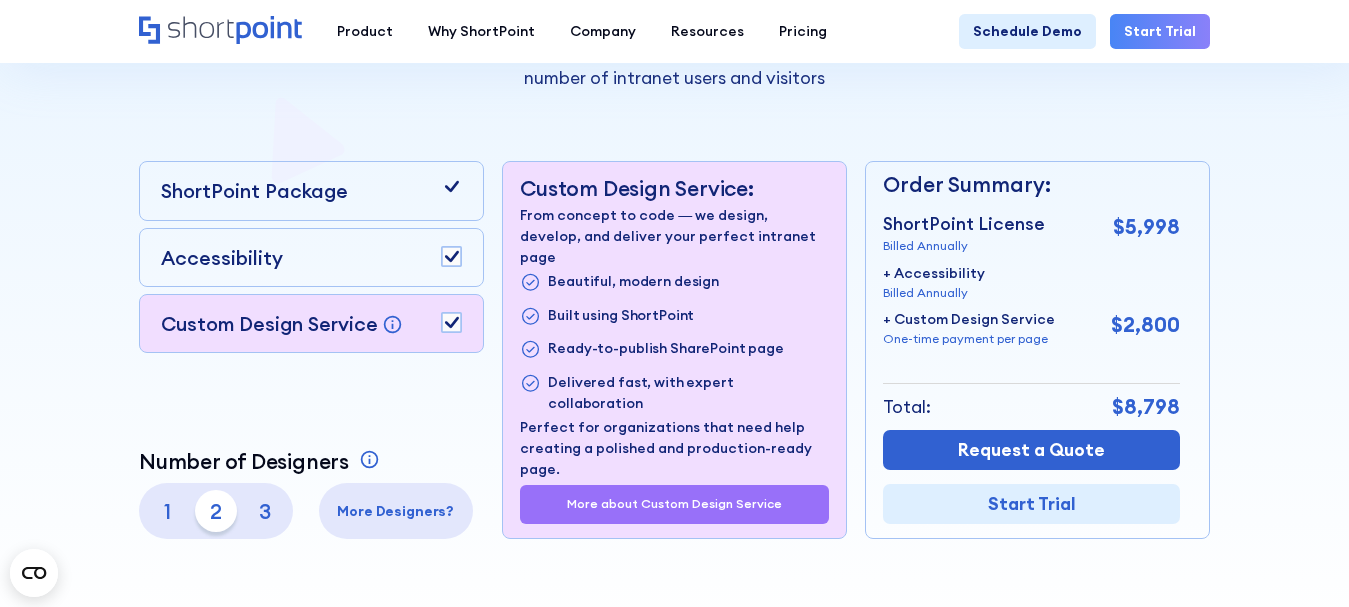 click on "2" at bounding box center [216, 511] 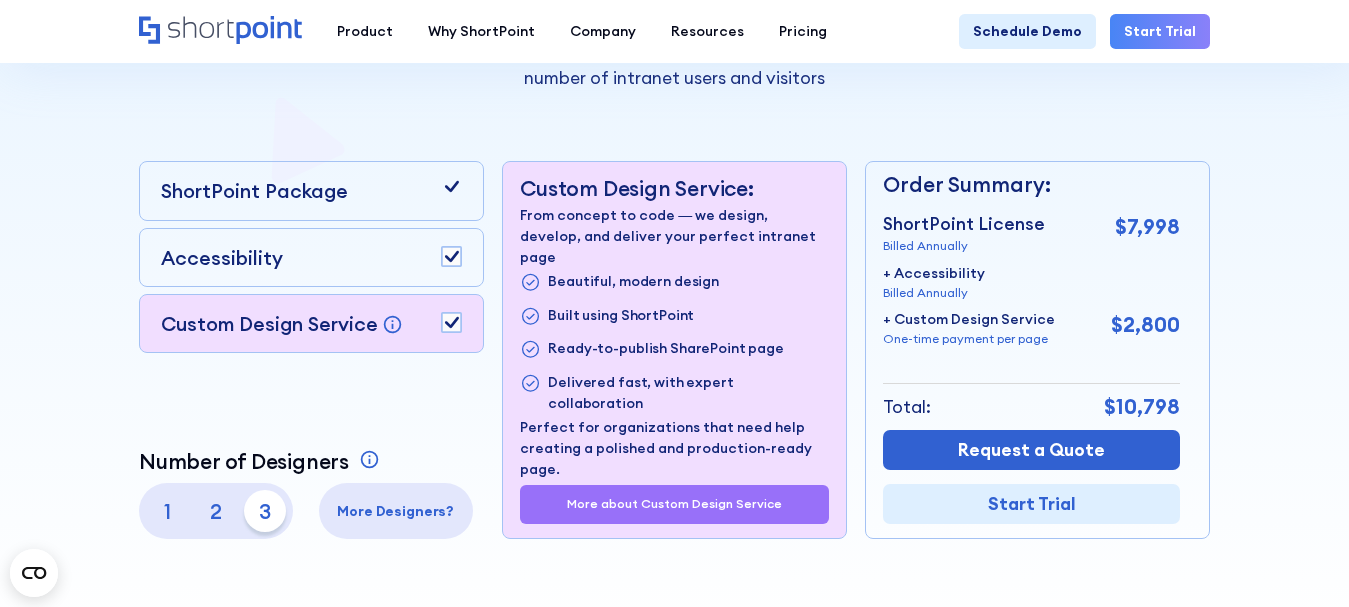 click on "2" at bounding box center [216, 511] 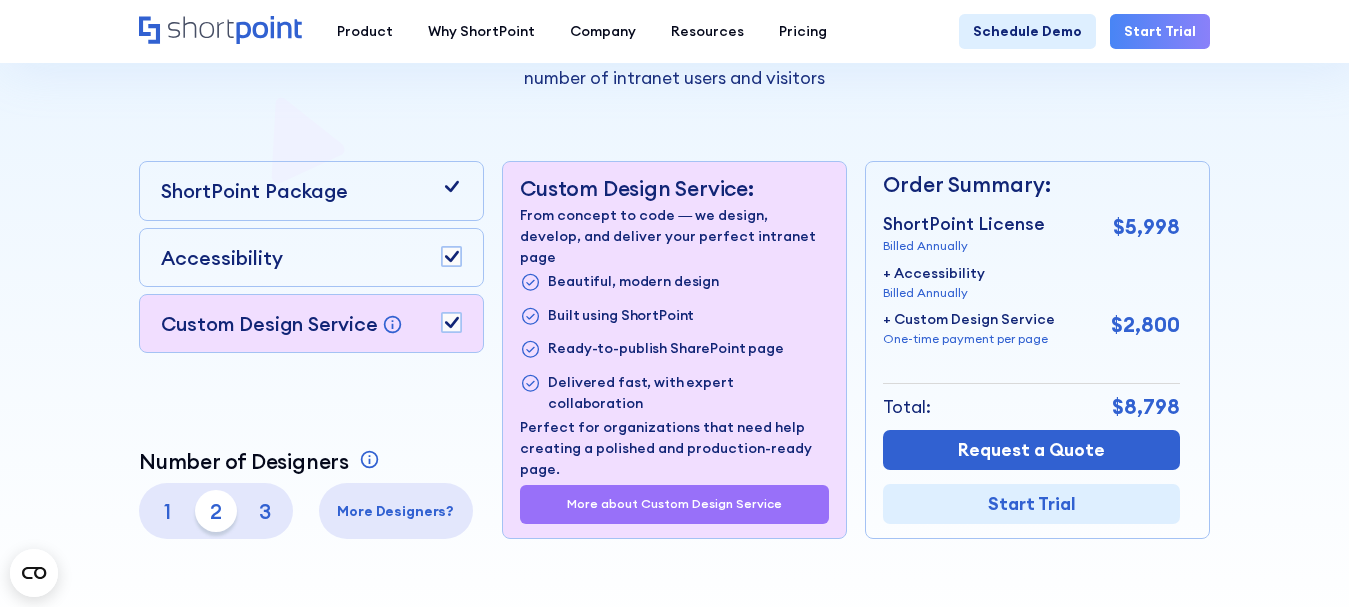 click on "1" at bounding box center (167, 511) 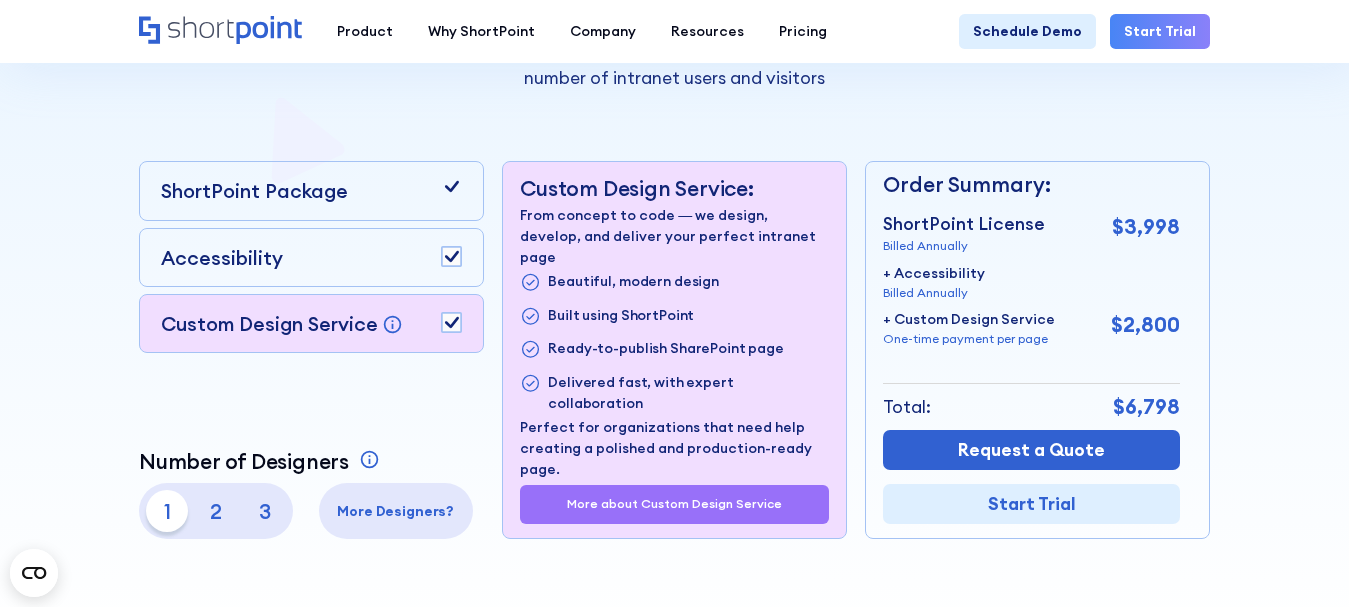 click on "2" at bounding box center [216, 511] 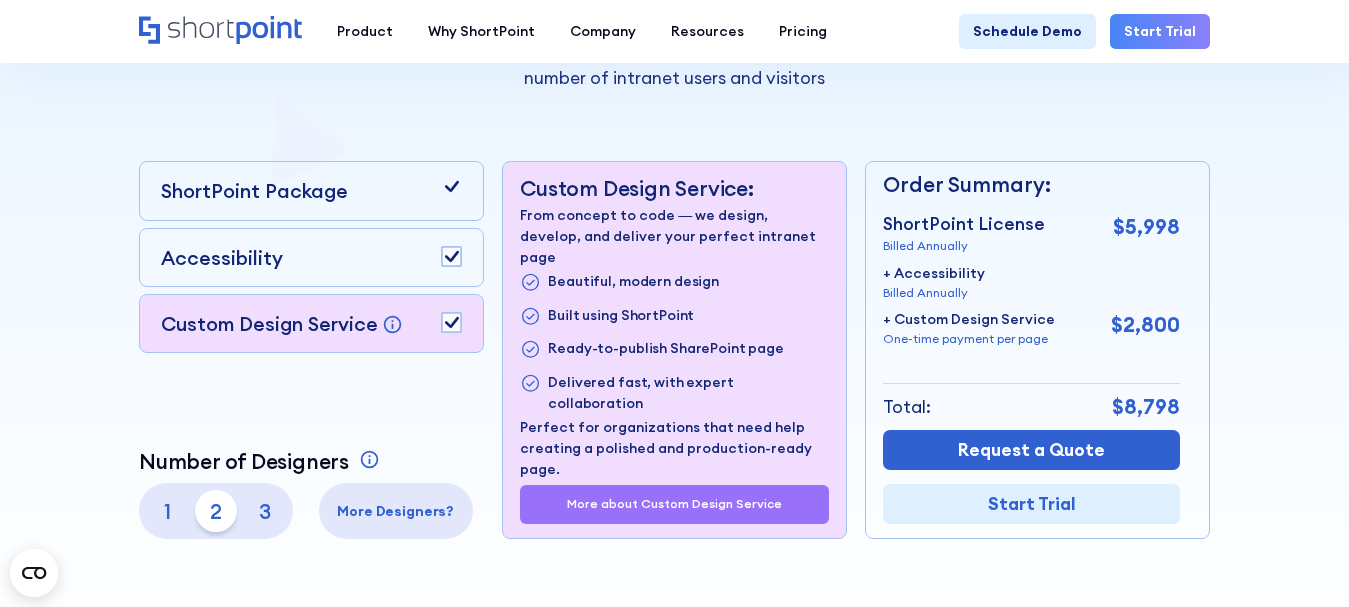 click on "3" at bounding box center [265, 511] 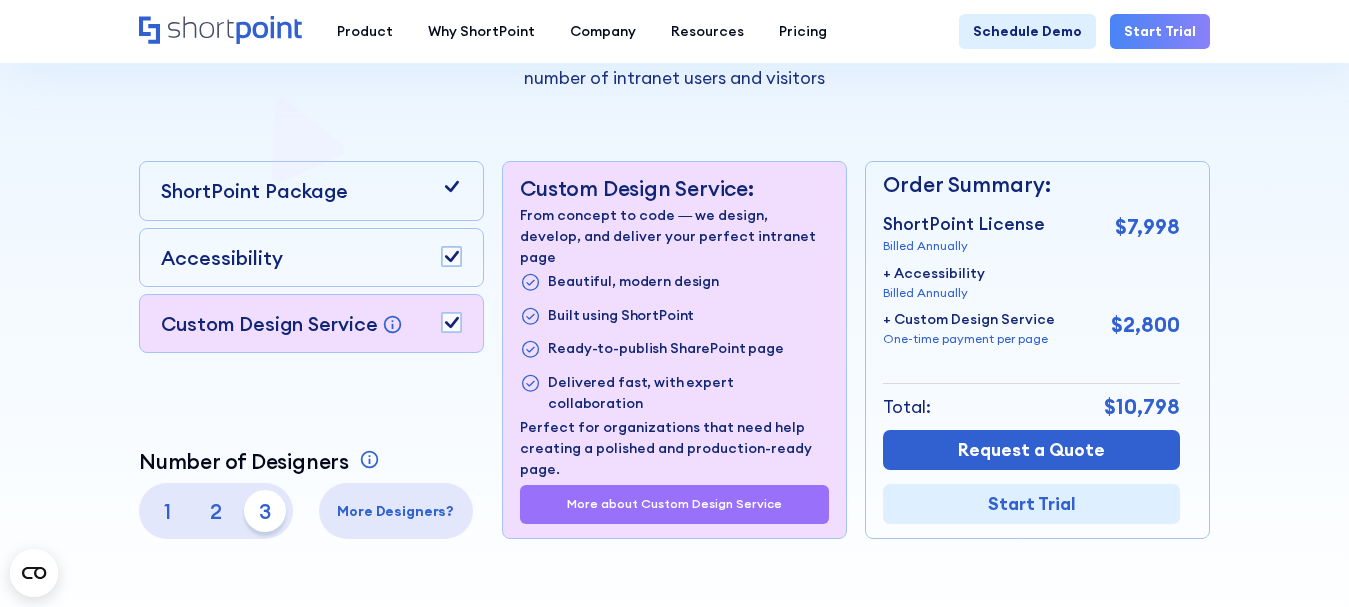 click on "2" at bounding box center (216, 511) 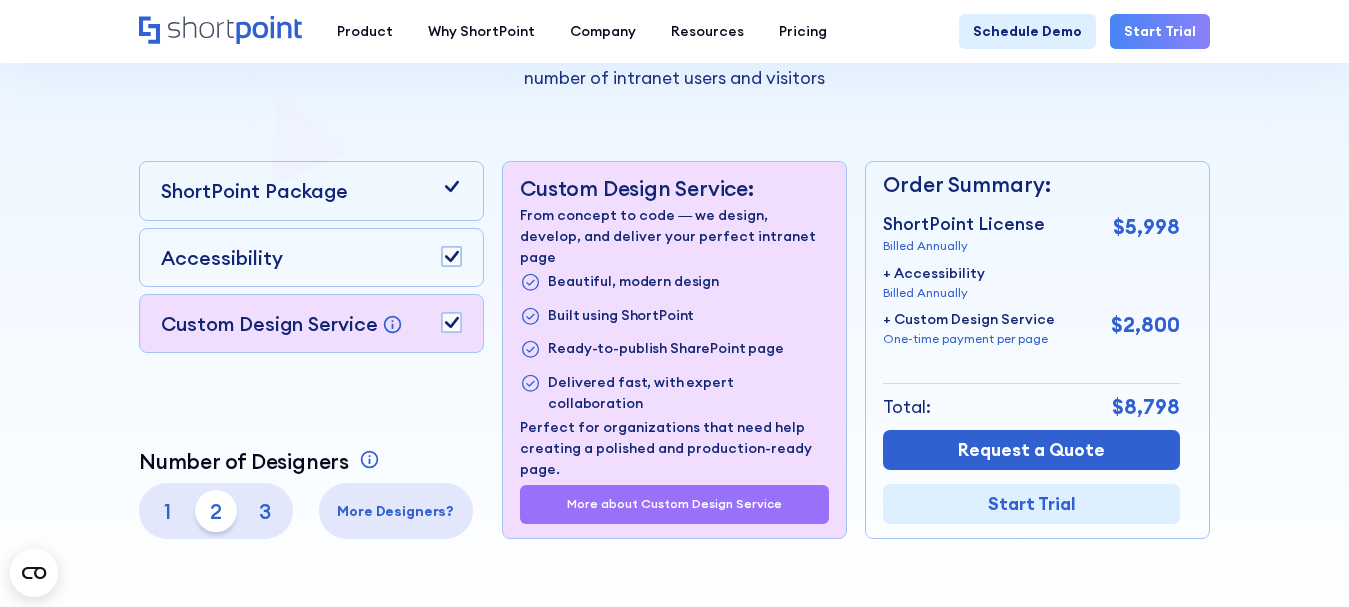 click on "1 2 3" at bounding box center [216, 511] 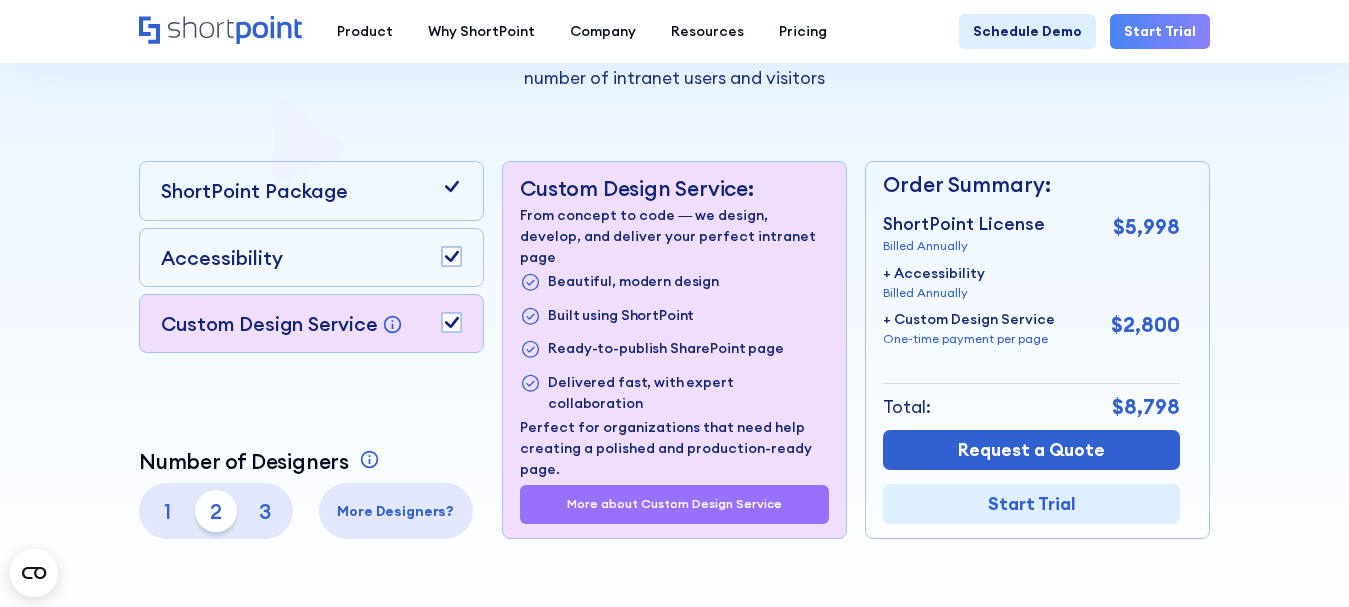 click on "1 2 3" at bounding box center [216, 511] 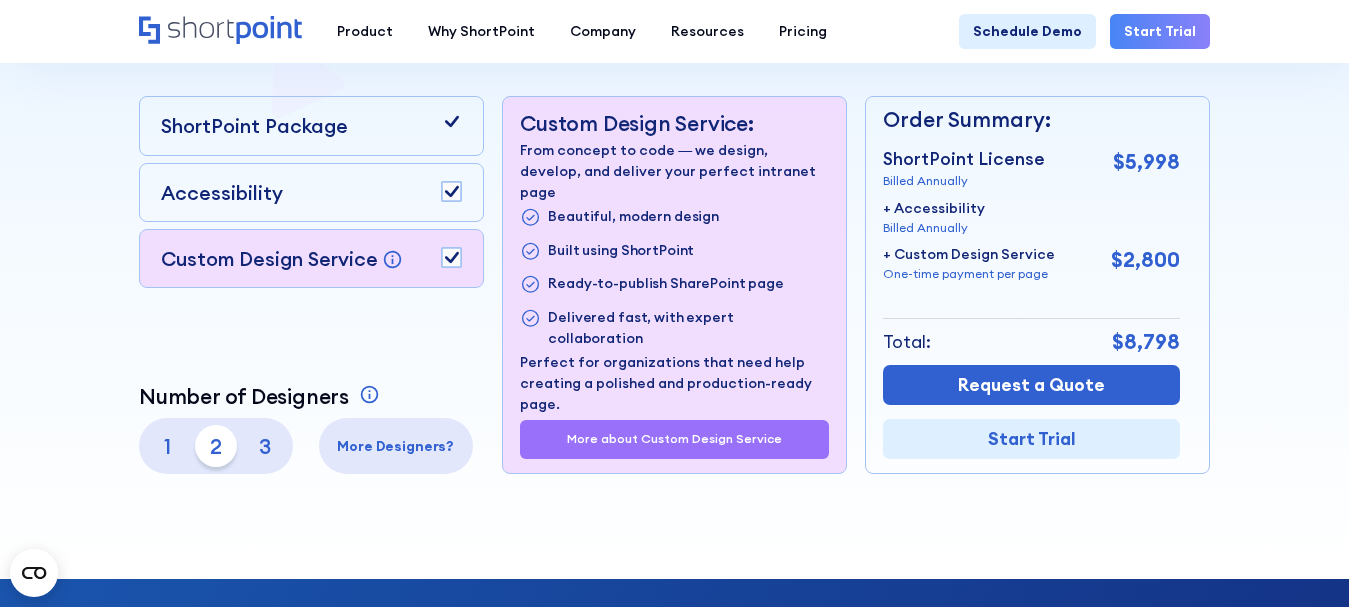 scroll, scrollTop: 500, scrollLeft: 0, axis: vertical 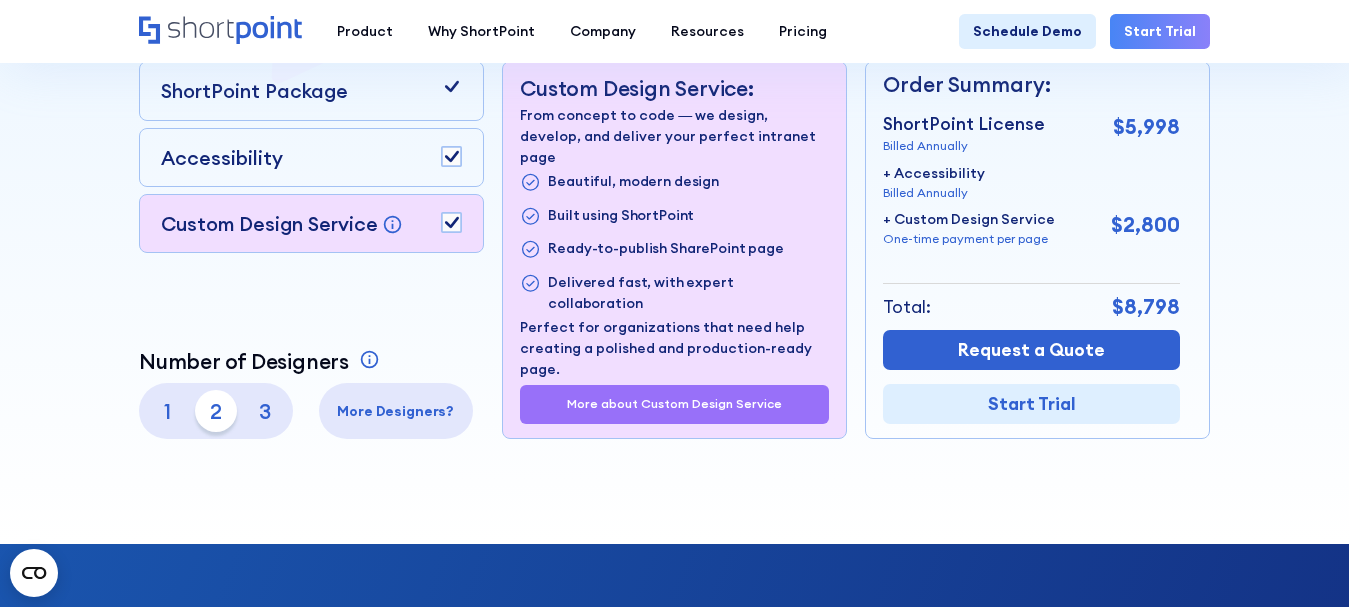 click on "1" at bounding box center (167, 411) 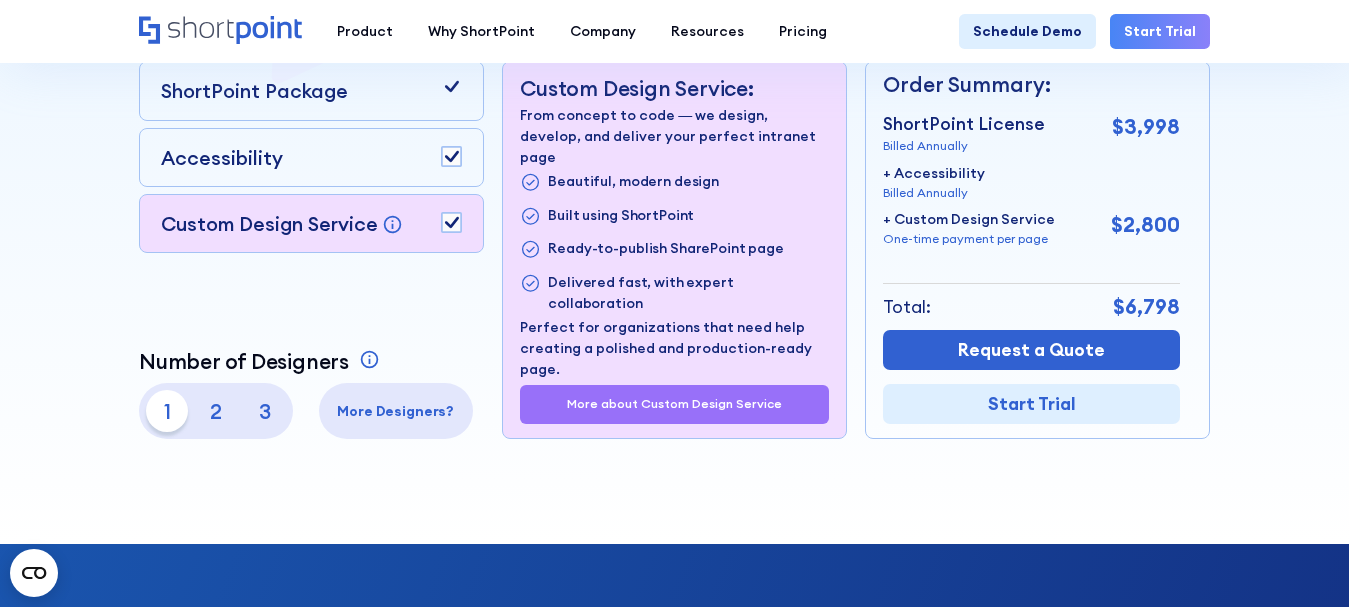 click on "3" at bounding box center [265, 411] 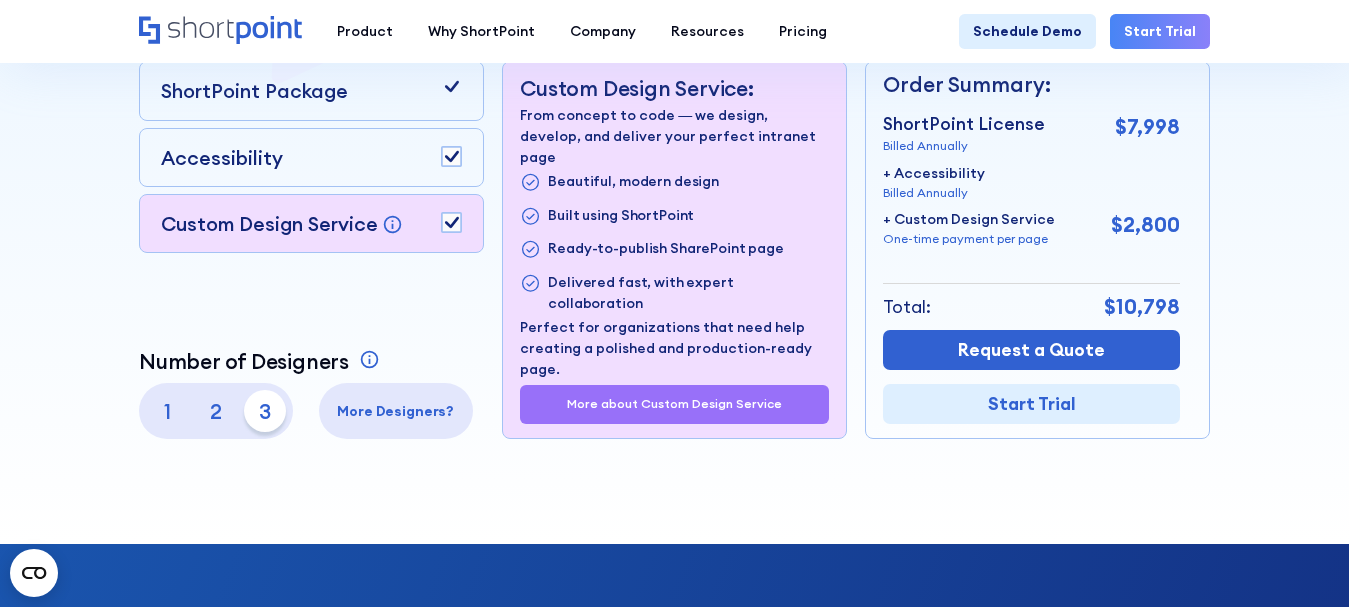 click on "2" at bounding box center (216, 411) 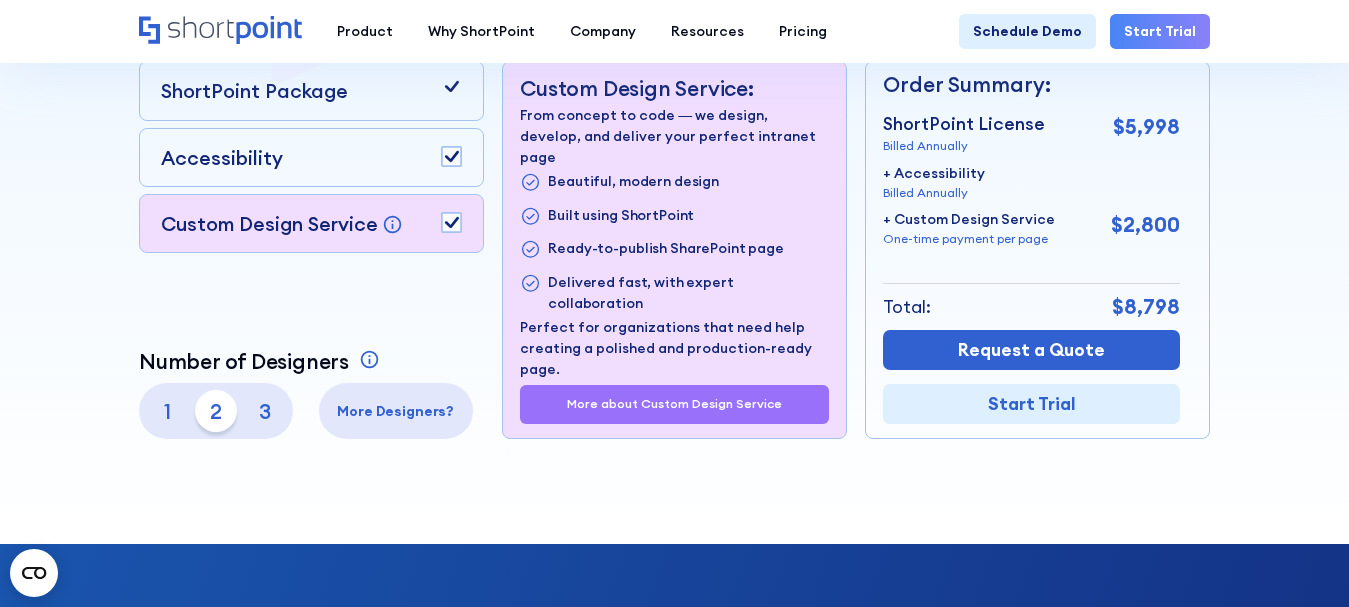 click on "1" at bounding box center (167, 411) 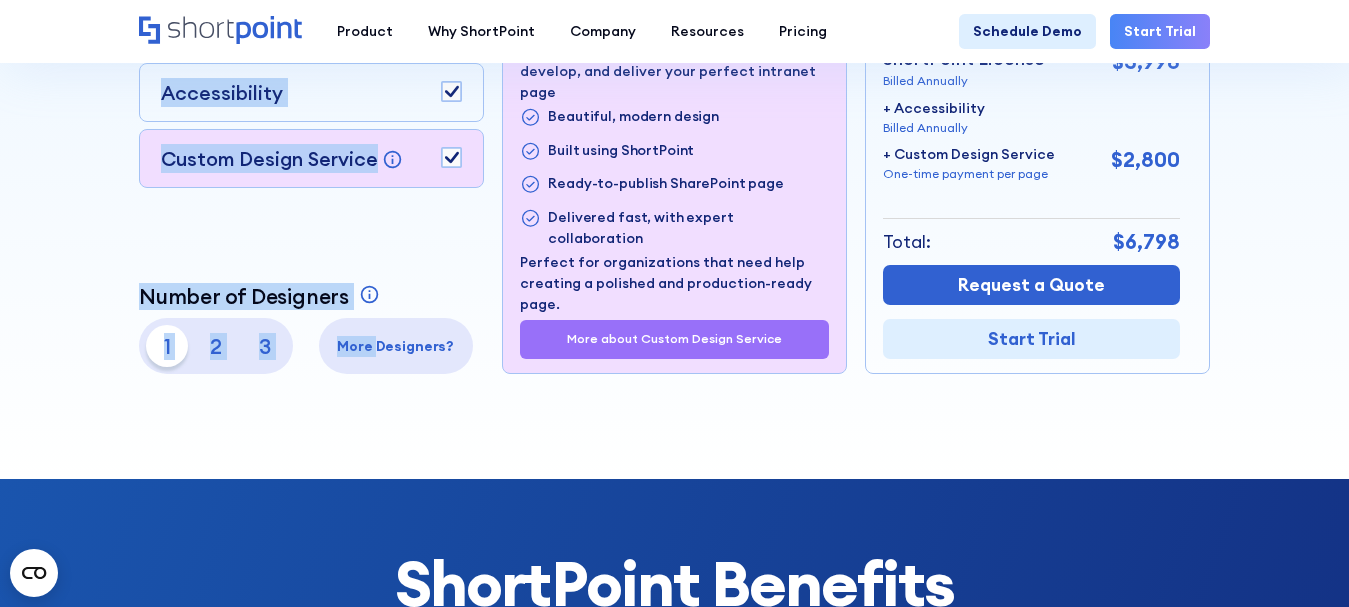 scroll, scrollTop: 600, scrollLeft: 0, axis: vertical 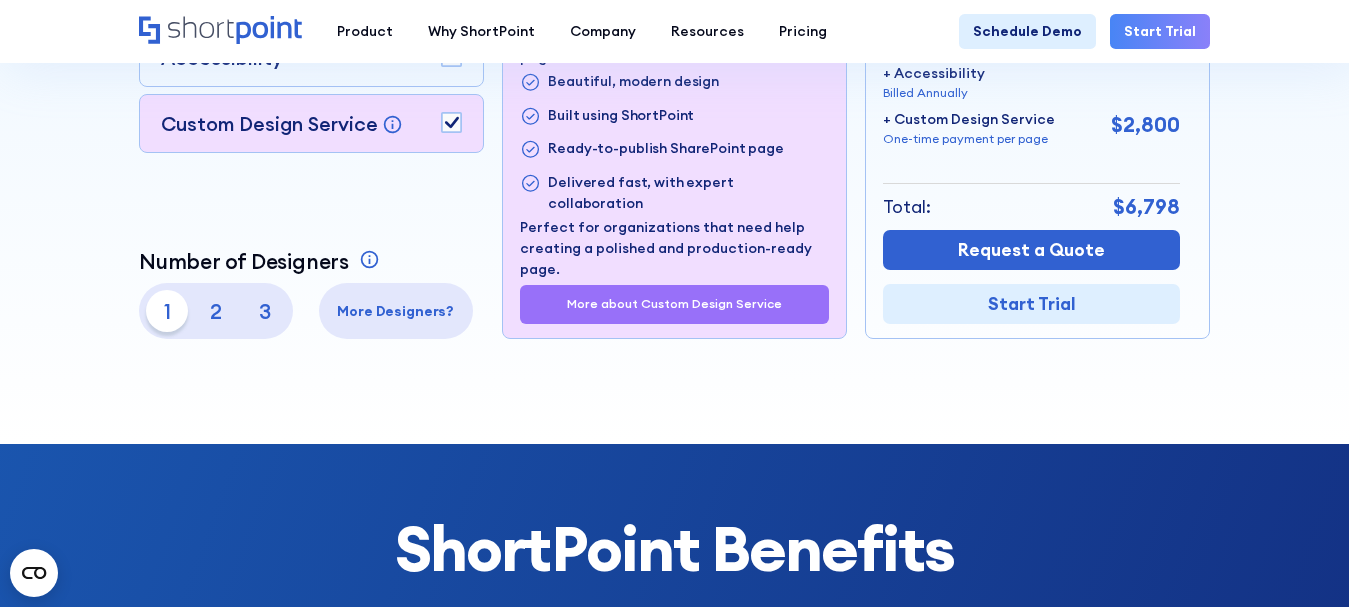 drag, startPoint x: 275, startPoint y: 373, endPoint x: 292, endPoint y: 349, distance: 29.410883 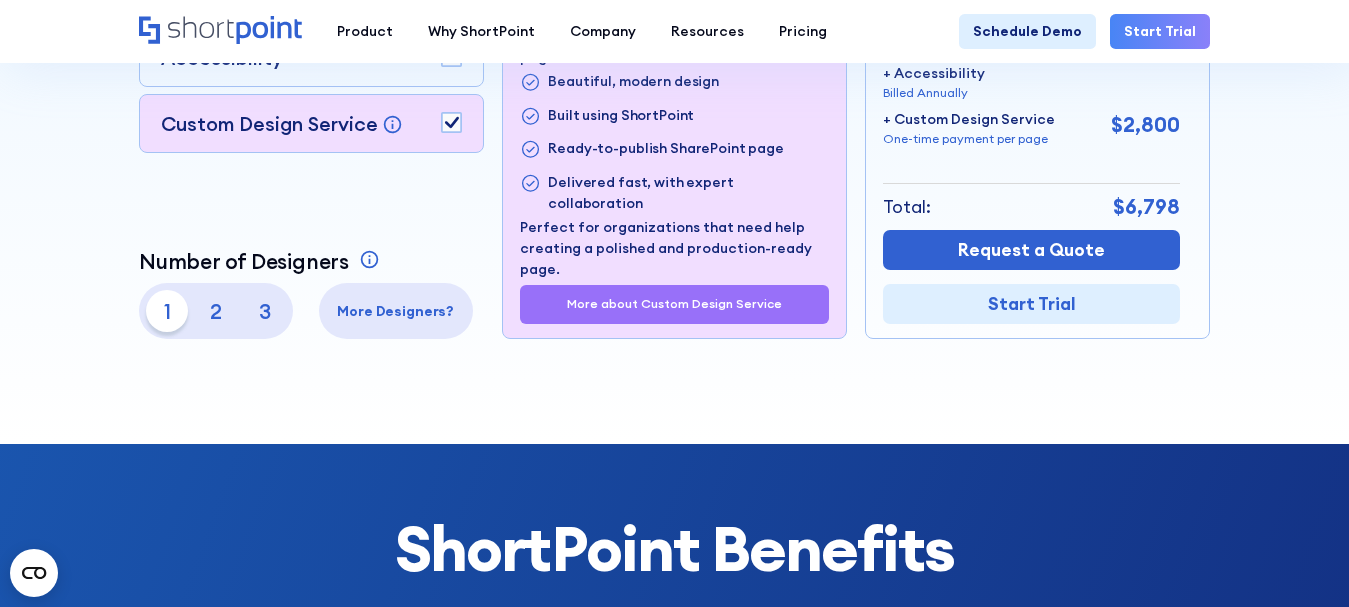 click on "ShortPoint Package
Accessibility
Custom Design Service Bring your dream design to life with our Custom Design Service! For a one-time service fee of $2,800, you'll get our full design magic—from understanding your needs to the implementation and launch. We'll make sure to turn your vision into reality in just 1 week.
Microsoft Teams (Free) Microsoft Teams comes at no extra cost with every ShortPoint package.
Number of Designers A ShortPoint Designer is an individual who will use ShortPoint to design and build pages and apply site themes. Each Designer is linked to one Microsoft 365 / SharePoint account. The Designer should be linked to an employee based account and not a shared admin or service account. 1 2 3 More Designers?" at bounding box center (311, 150) 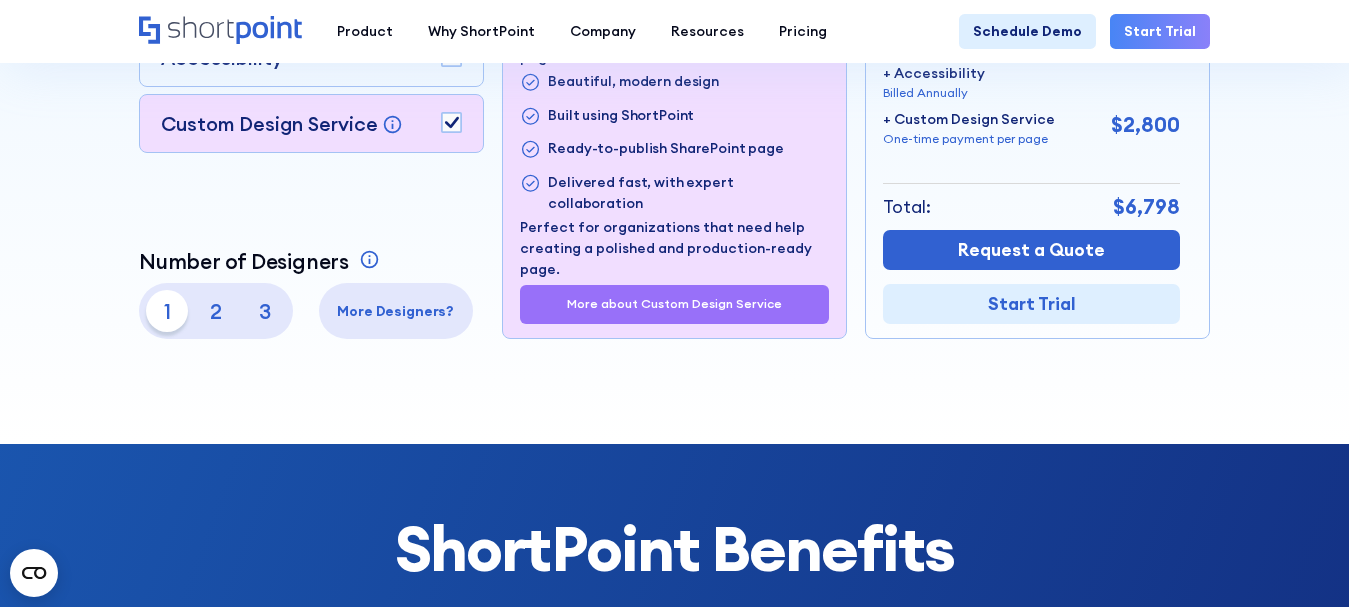 click on "2" at bounding box center (216, 311) 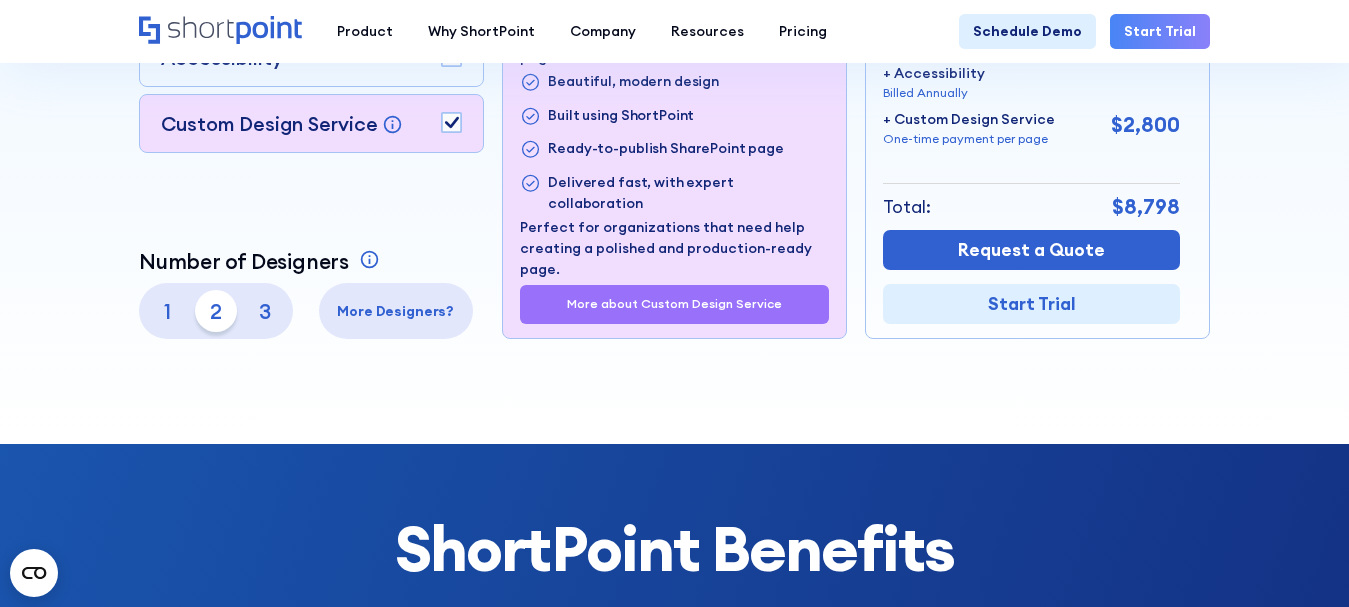 click on "3" at bounding box center [265, 311] 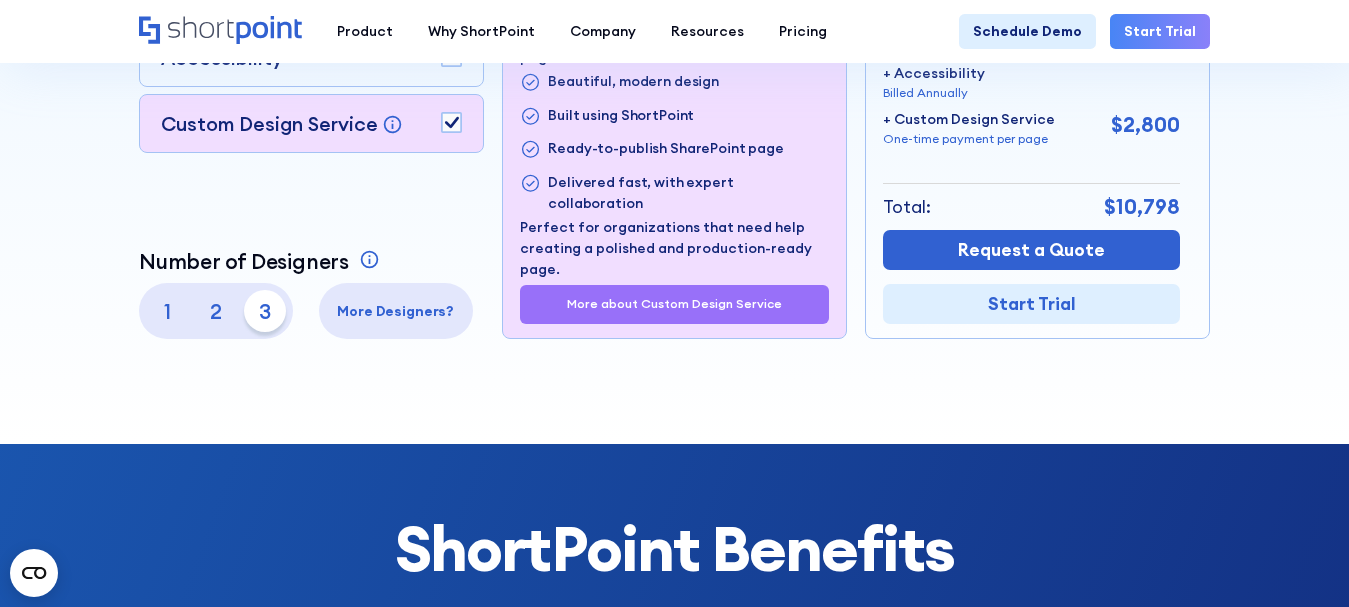 click on "2" at bounding box center [216, 311] 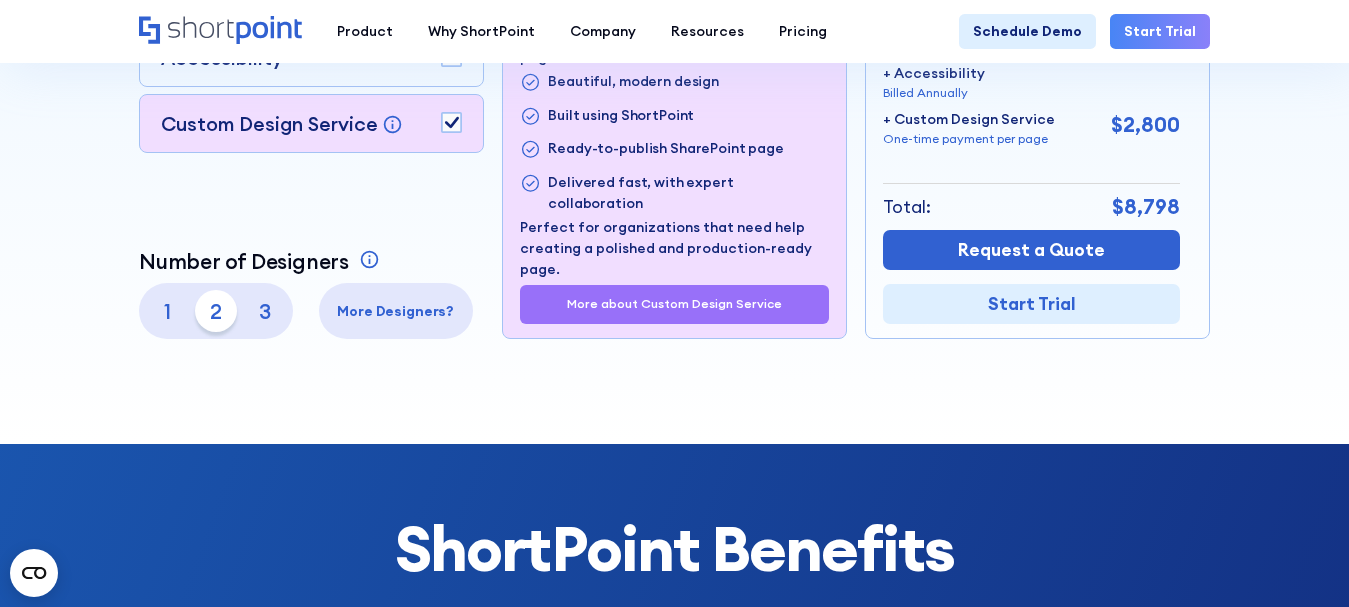 click on "1 2 3" at bounding box center (216, 311) 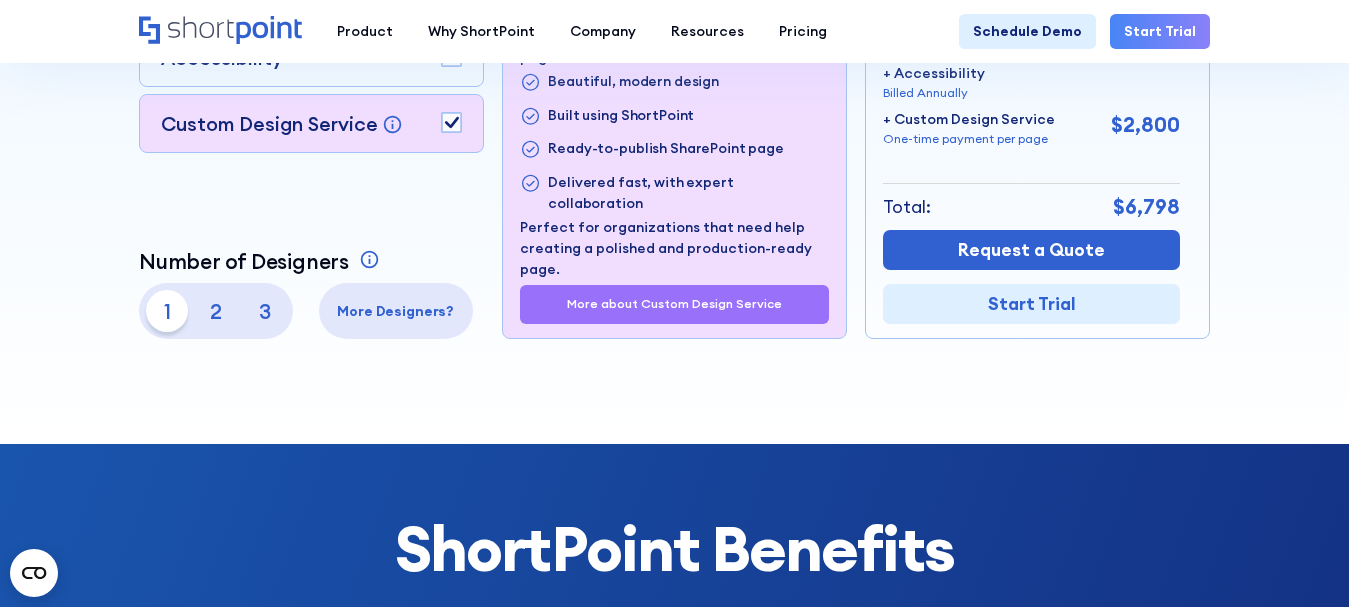 click at bounding box center [675, -61] 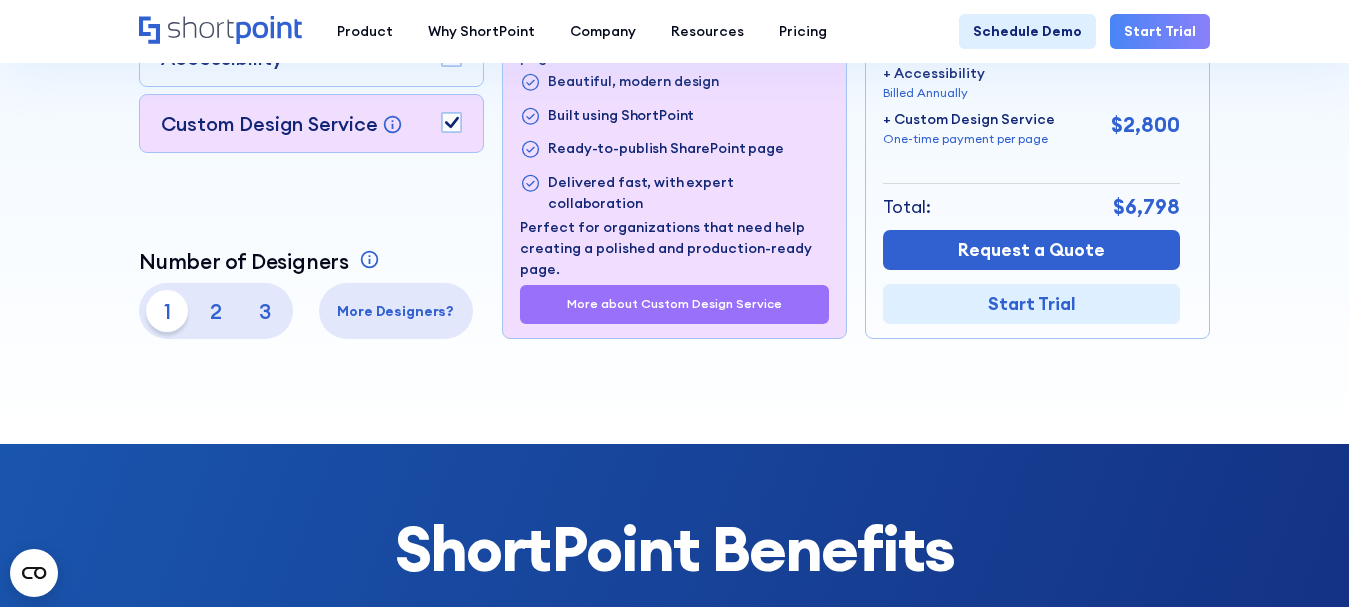 click on "More Designers?" at bounding box center (396, 311) 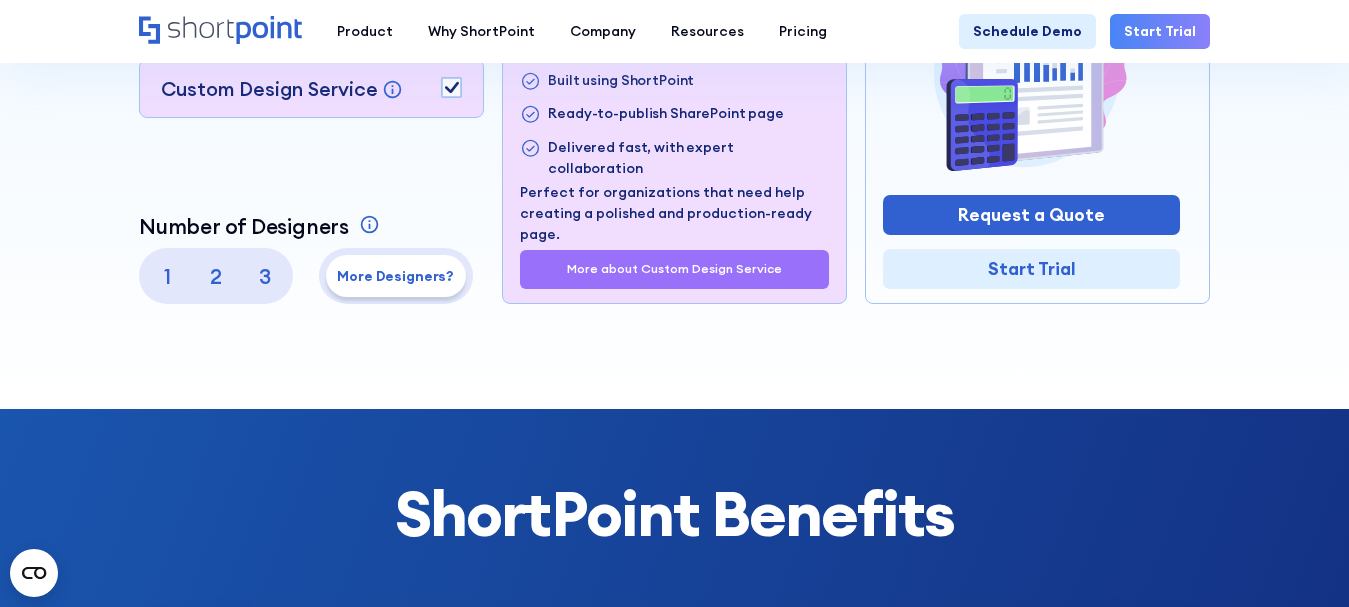 scroll, scrollTop: 600, scrollLeft: 0, axis: vertical 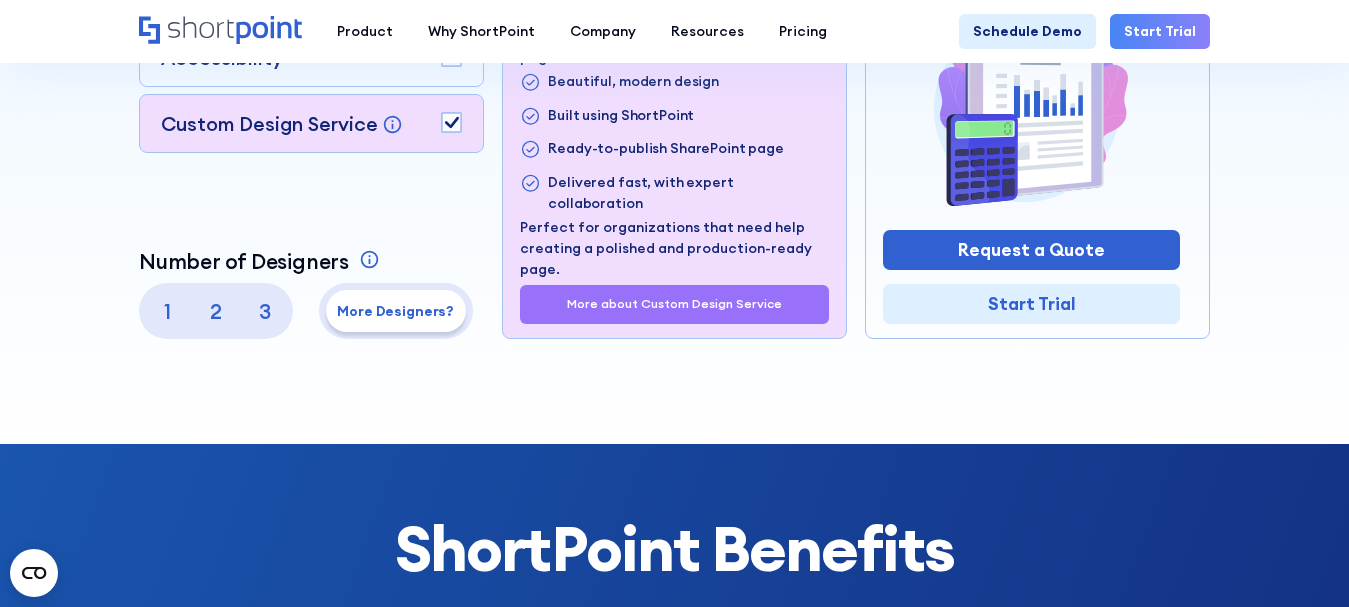 click at bounding box center [452, 56] 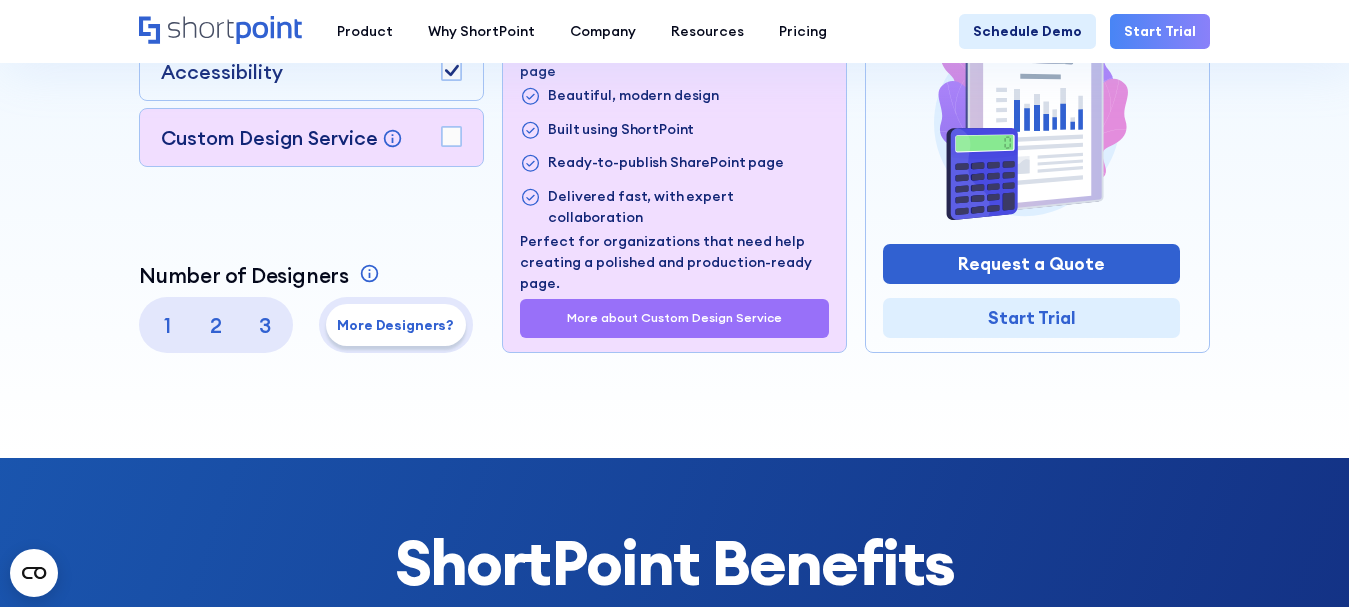 scroll, scrollTop: 400, scrollLeft: 0, axis: vertical 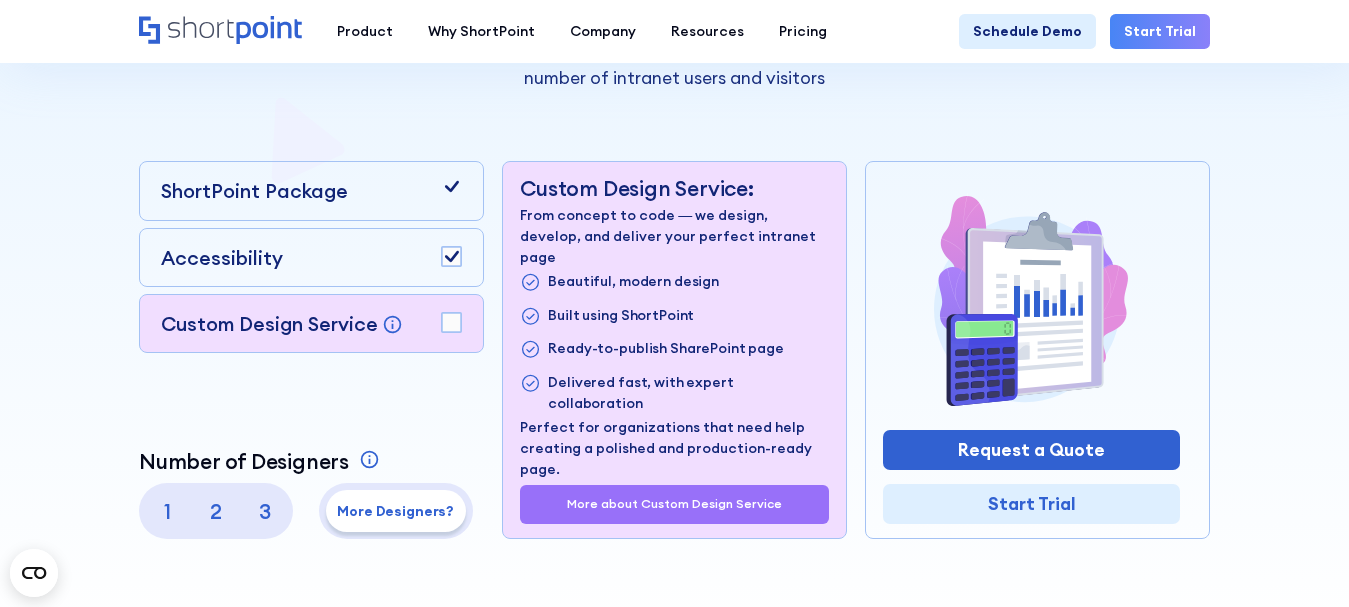 click on "Accessibility" at bounding box center [311, 257] 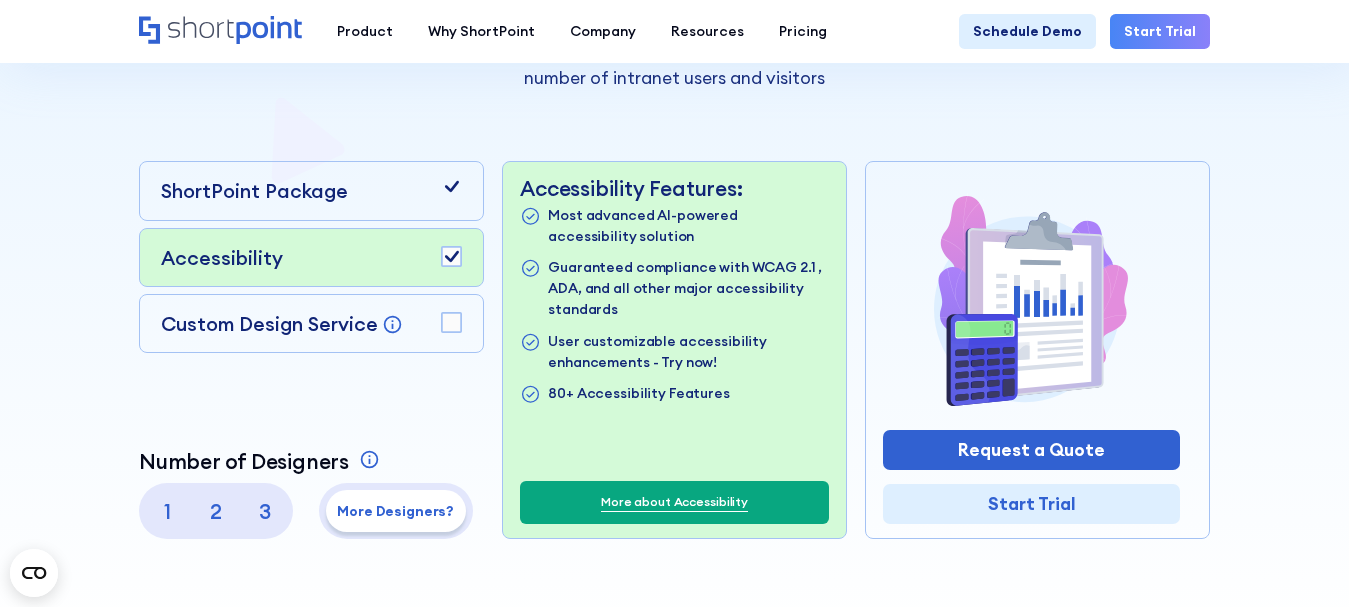drag, startPoint x: 449, startPoint y: 253, endPoint x: 471, endPoint y: 231, distance: 31.112698 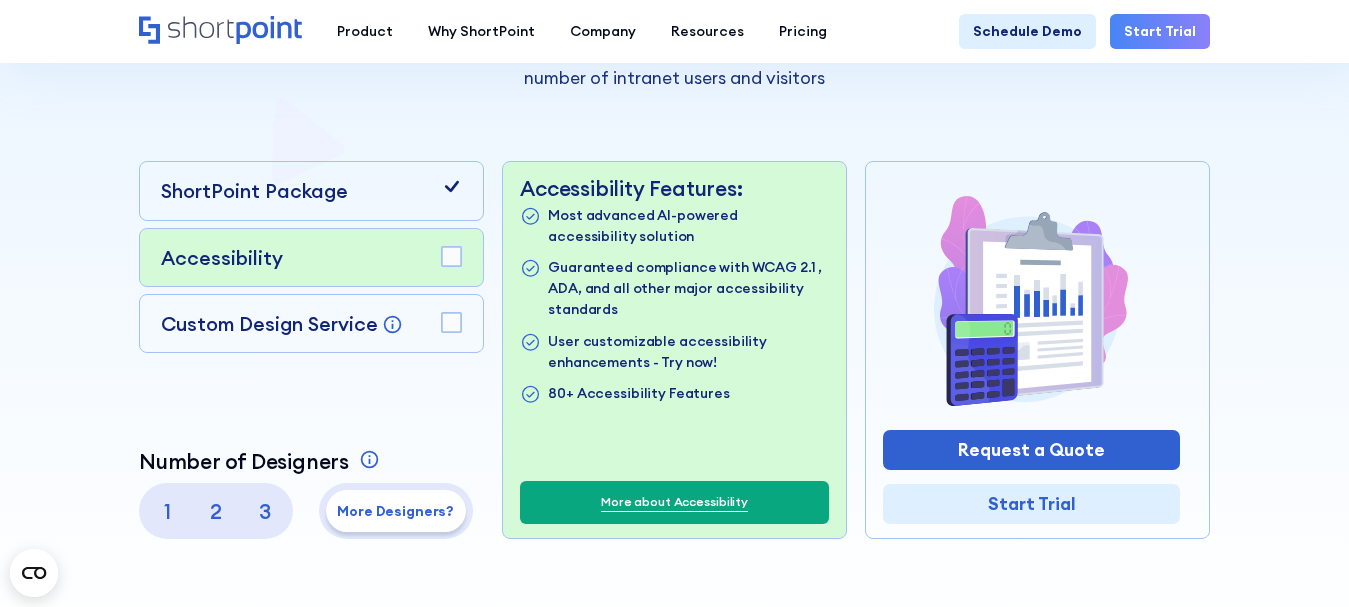 click at bounding box center [452, 186] 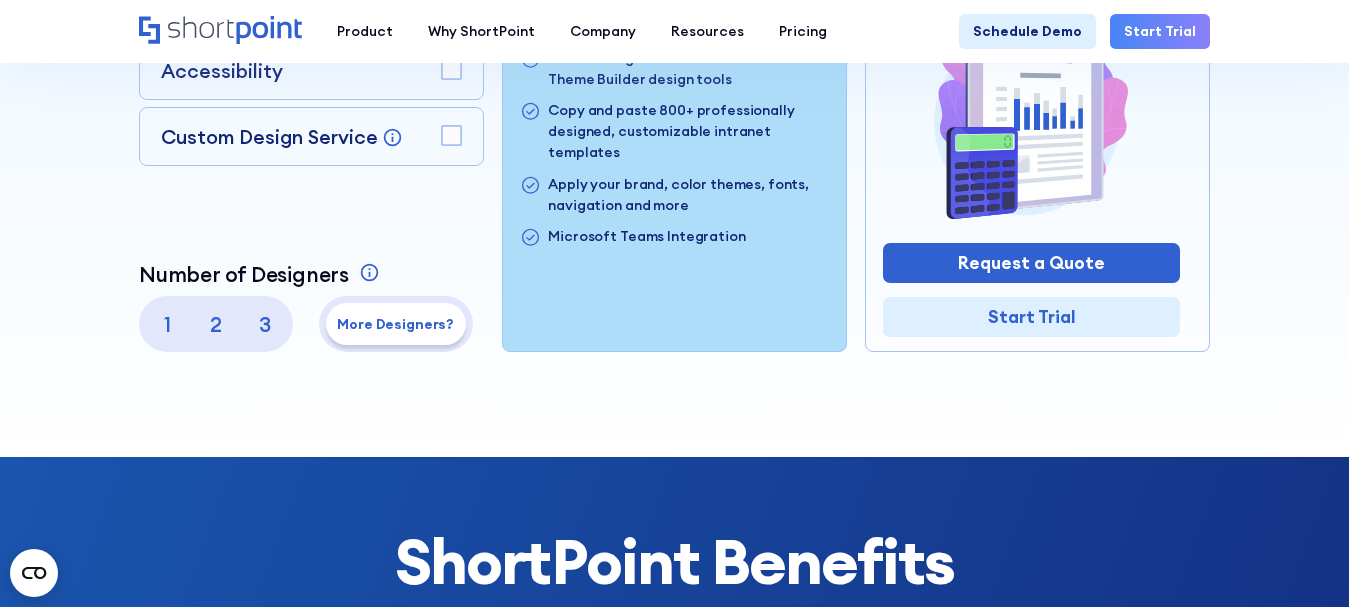 scroll, scrollTop: 600, scrollLeft: 0, axis: vertical 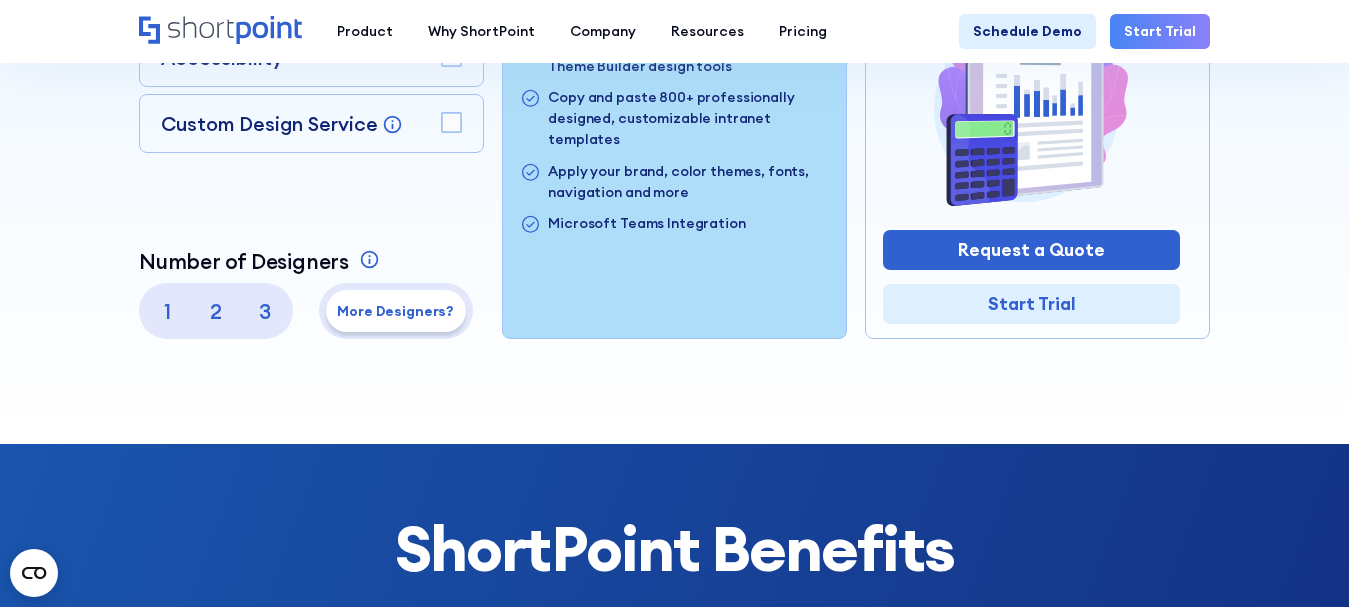 click on "1" at bounding box center [167, 311] 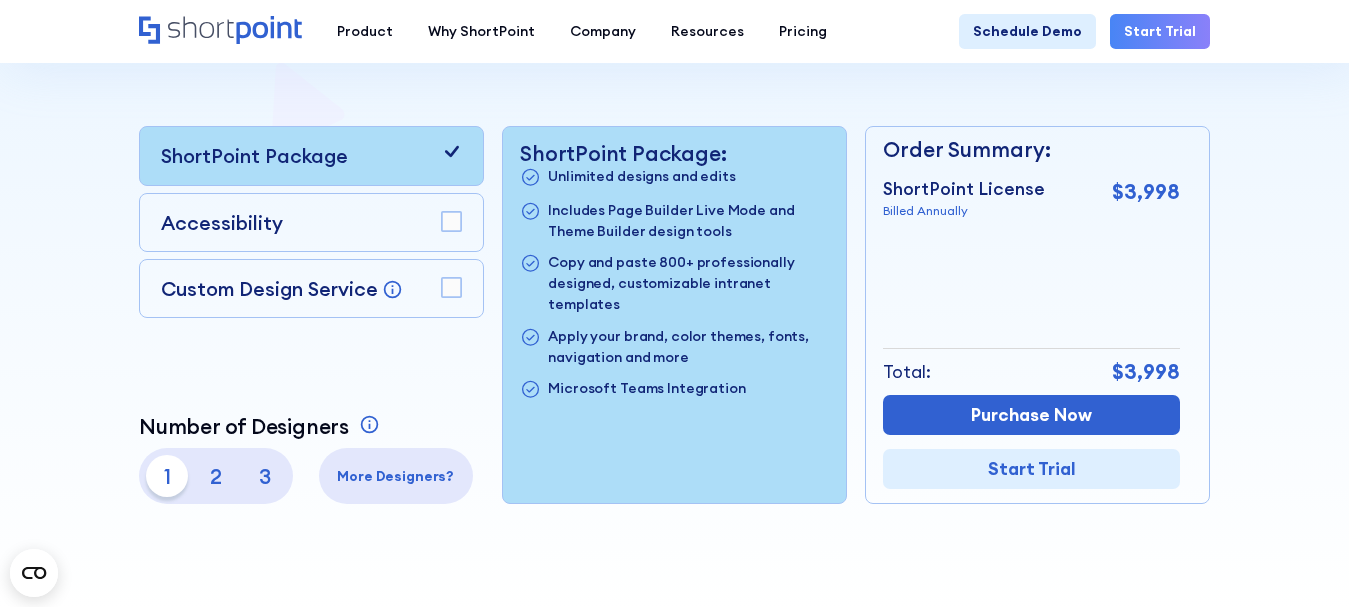 scroll, scrollTop: 400, scrollLeft: 0, axis: vertical 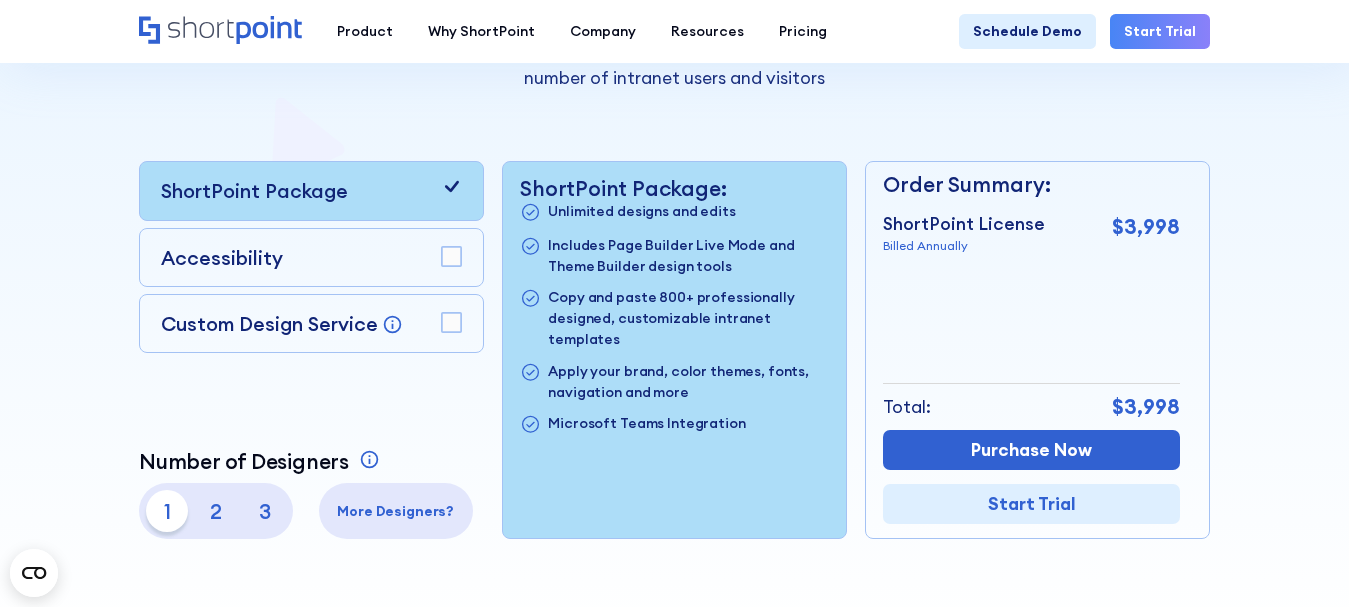 click on "ShortPoint Package" at bounding box center (311, 190) 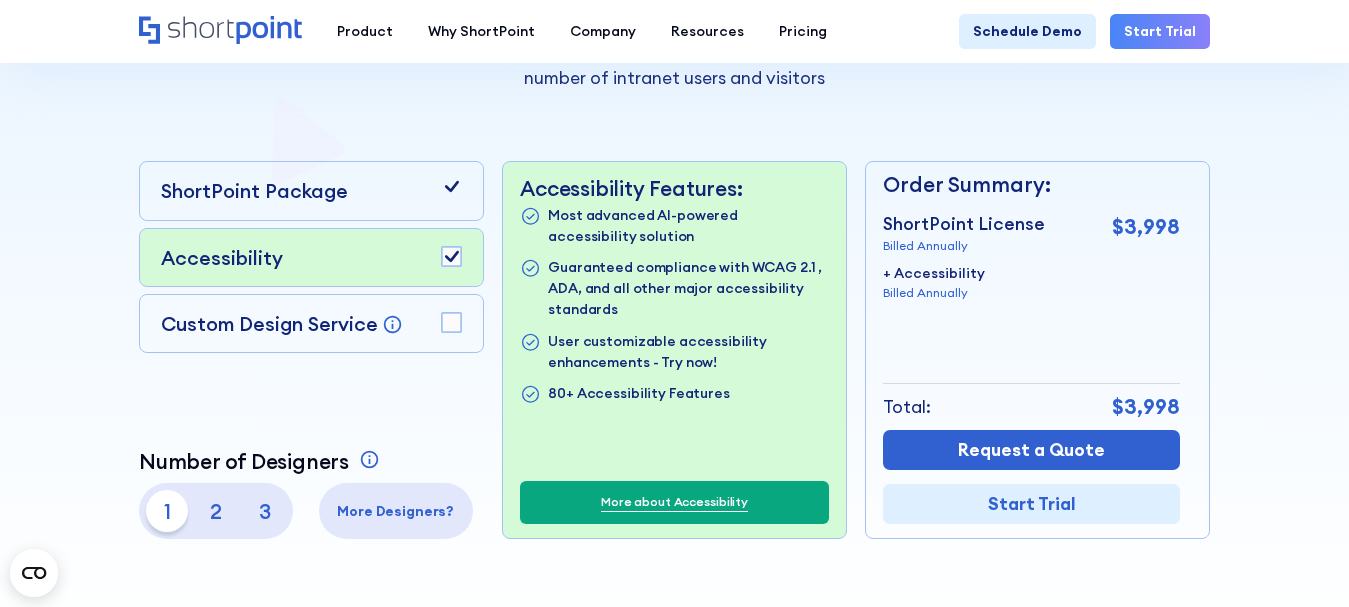 click on "Custom Design Service Bring your dream design to life with our Custom Design Service! For a one-time service fee of $2,800, you'll get our full design magic—from understanding your needs to the implementation and launch. We'll make sure to turn your vision into reality in just 1 week." at bounding box center (311, 257) 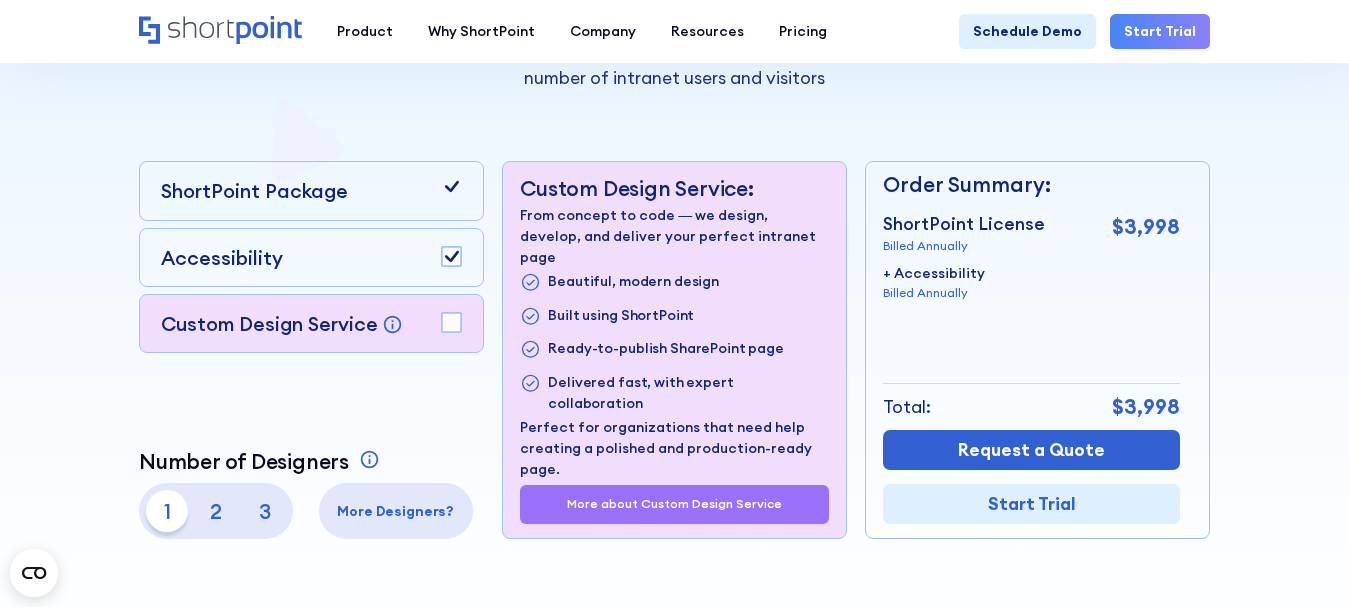click at bounding box center [451, 256] 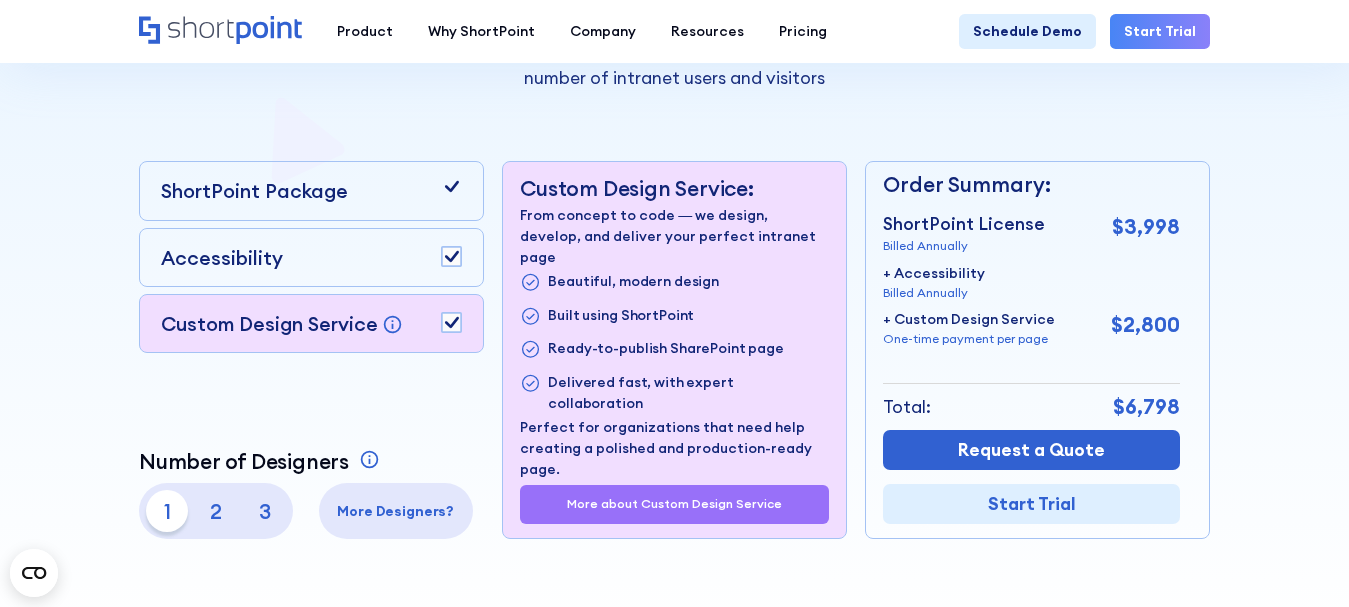 click at bounding box center (451, 256) 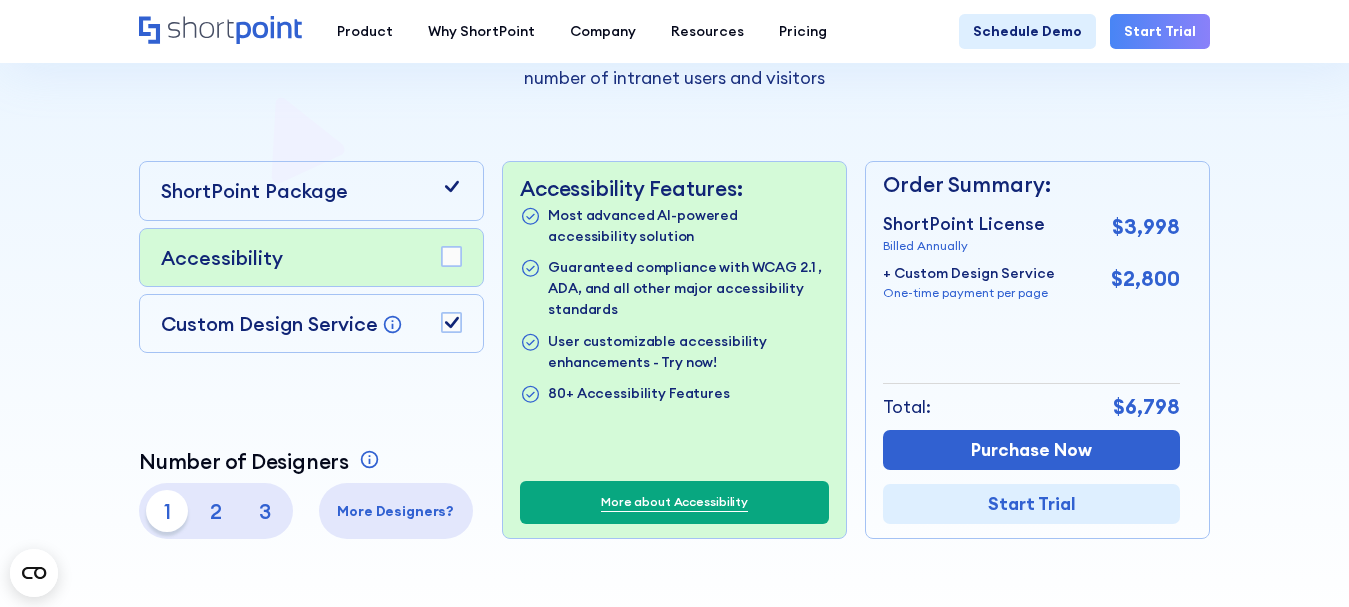 click at bounding box center [451, 256] 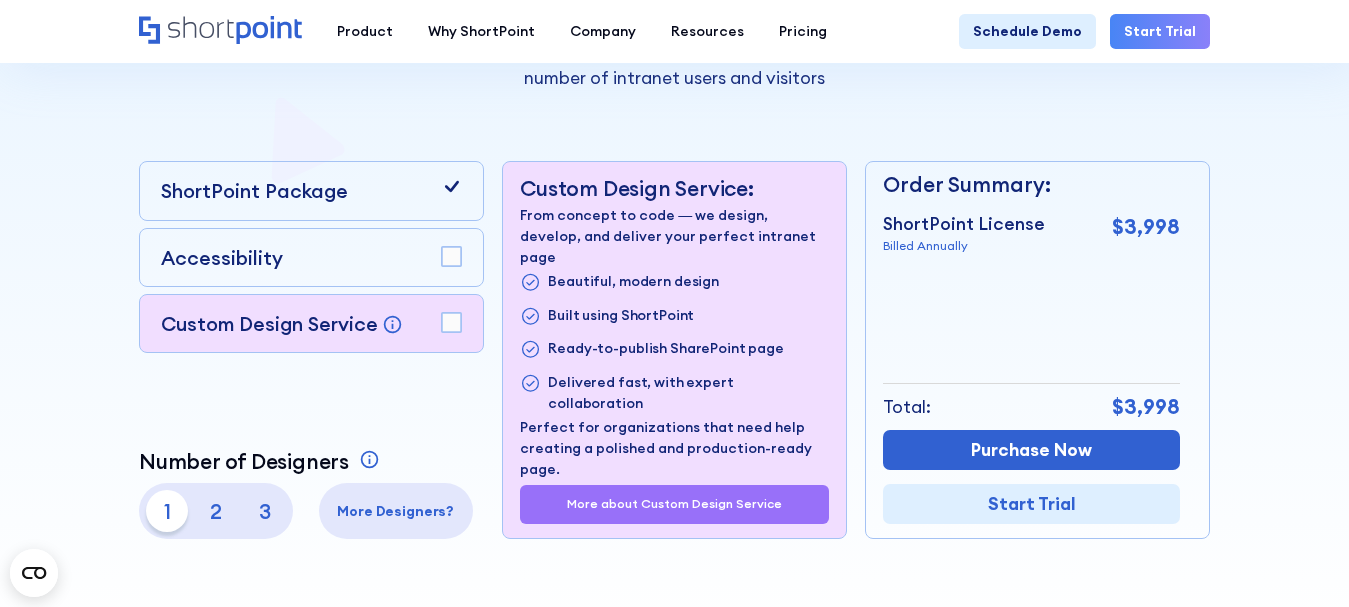 click on "ShortPoint Package" at bounding box center (311, 190) 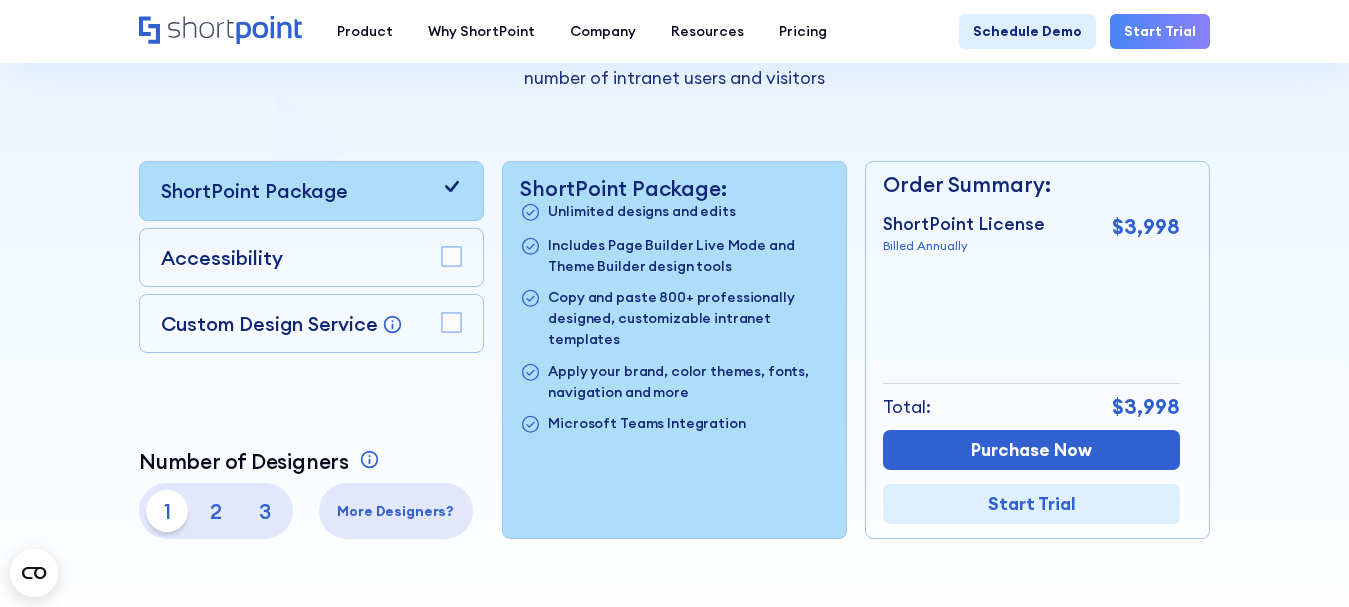 click at bounding box center (451, 256) 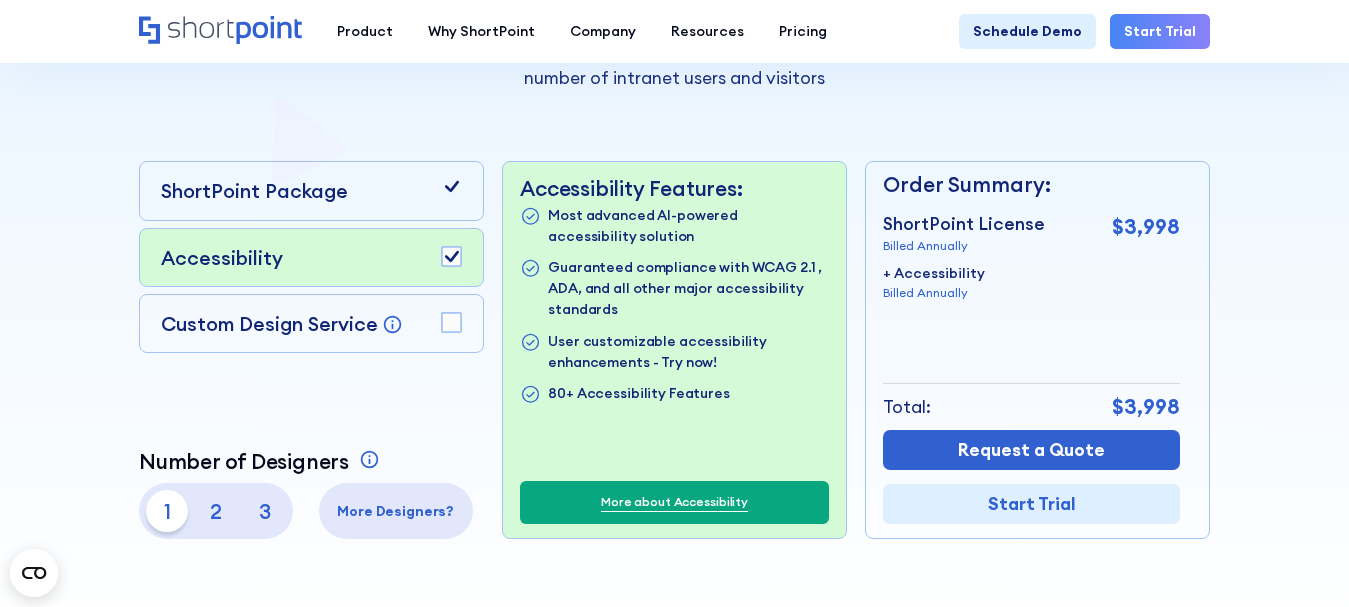 scroll, scrollTop: 500, scrollLeft: 0, axis: vertical 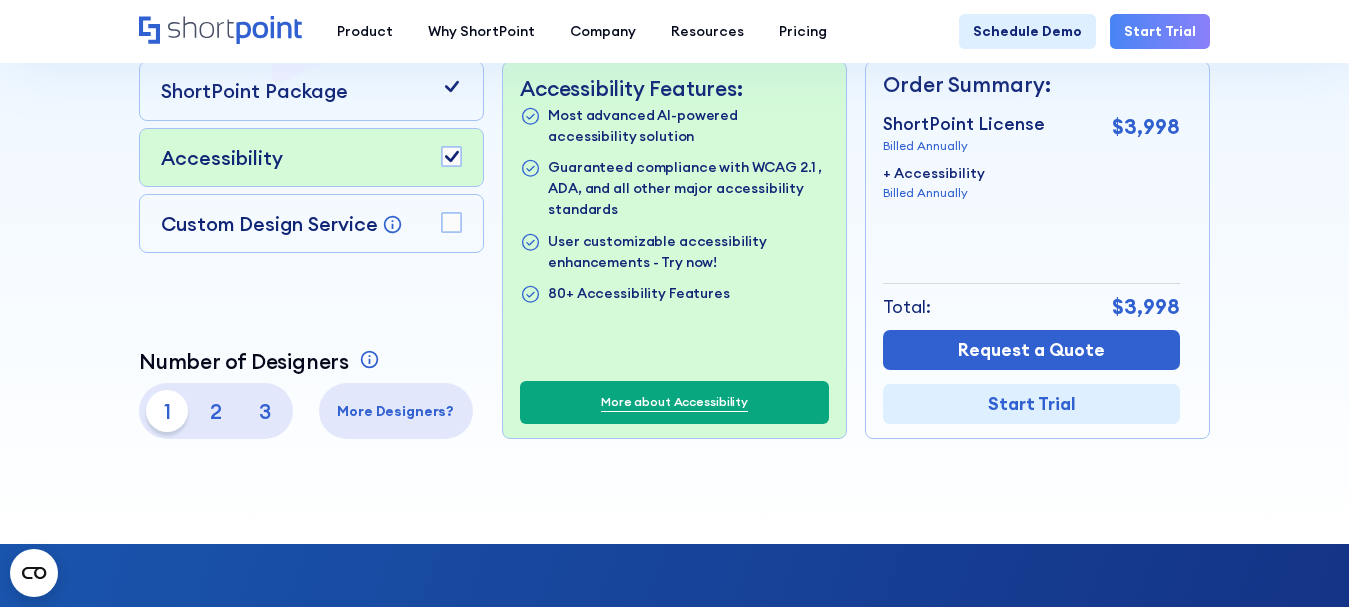 click on "3" at bounding box center (265, 411) 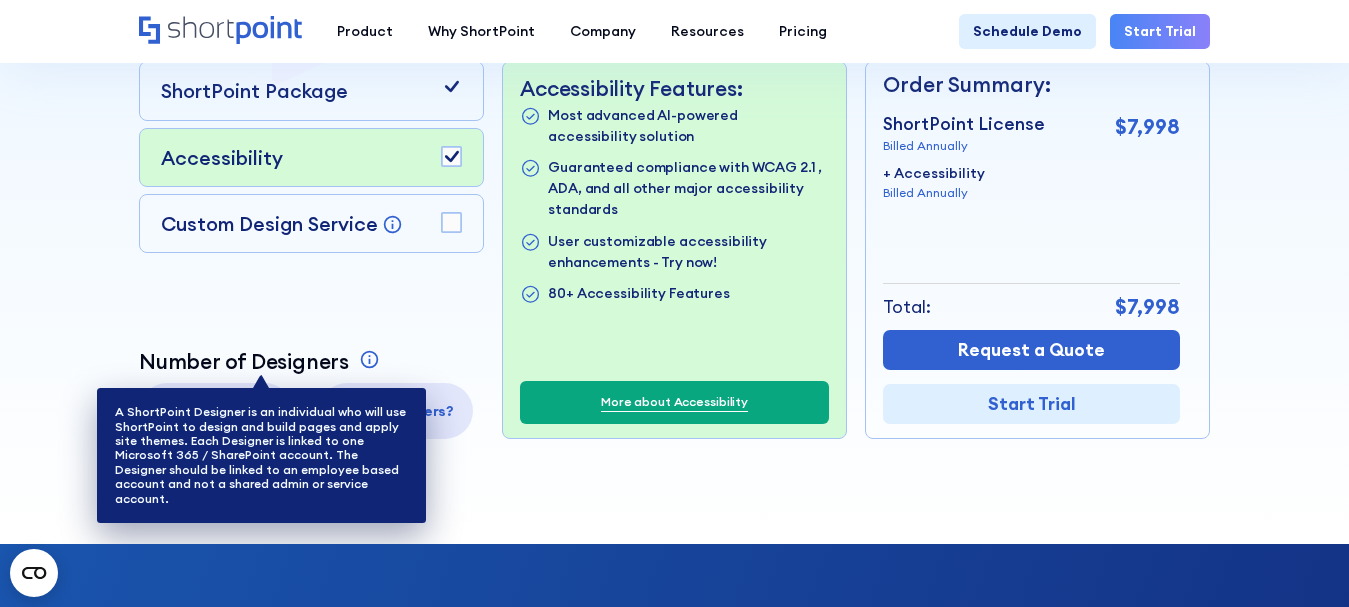 click at bounding box center (369, 359) 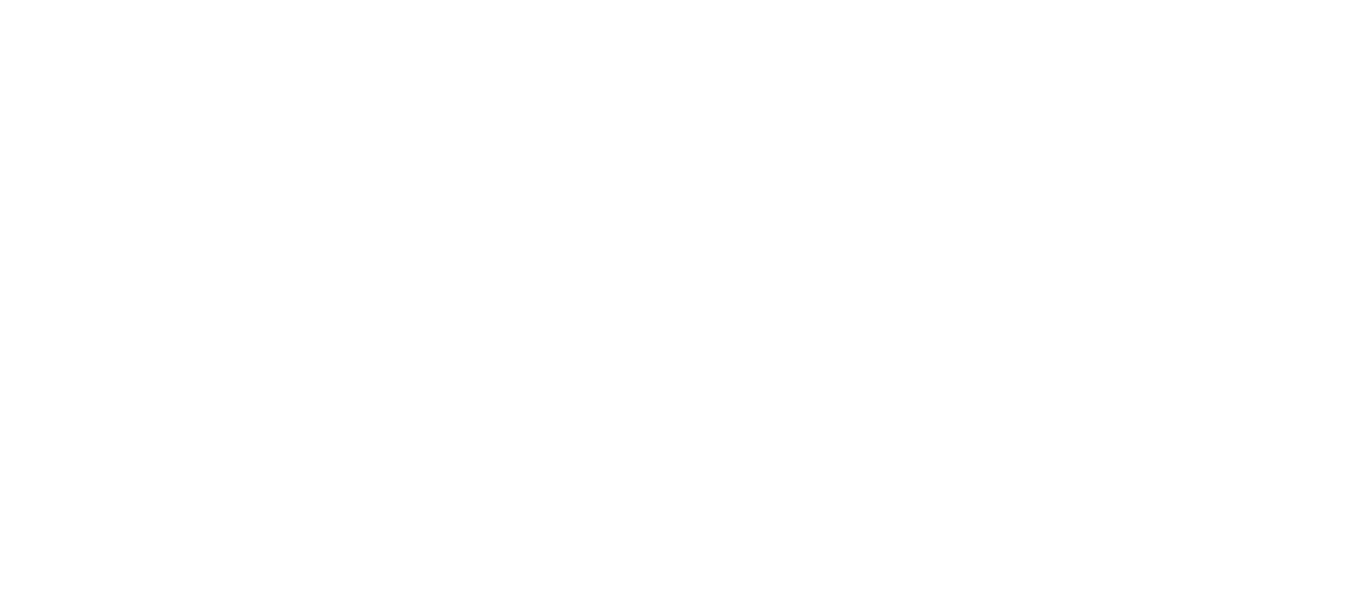 scroll, scrollTop: 0, scrollLeft: 0, axis: both 